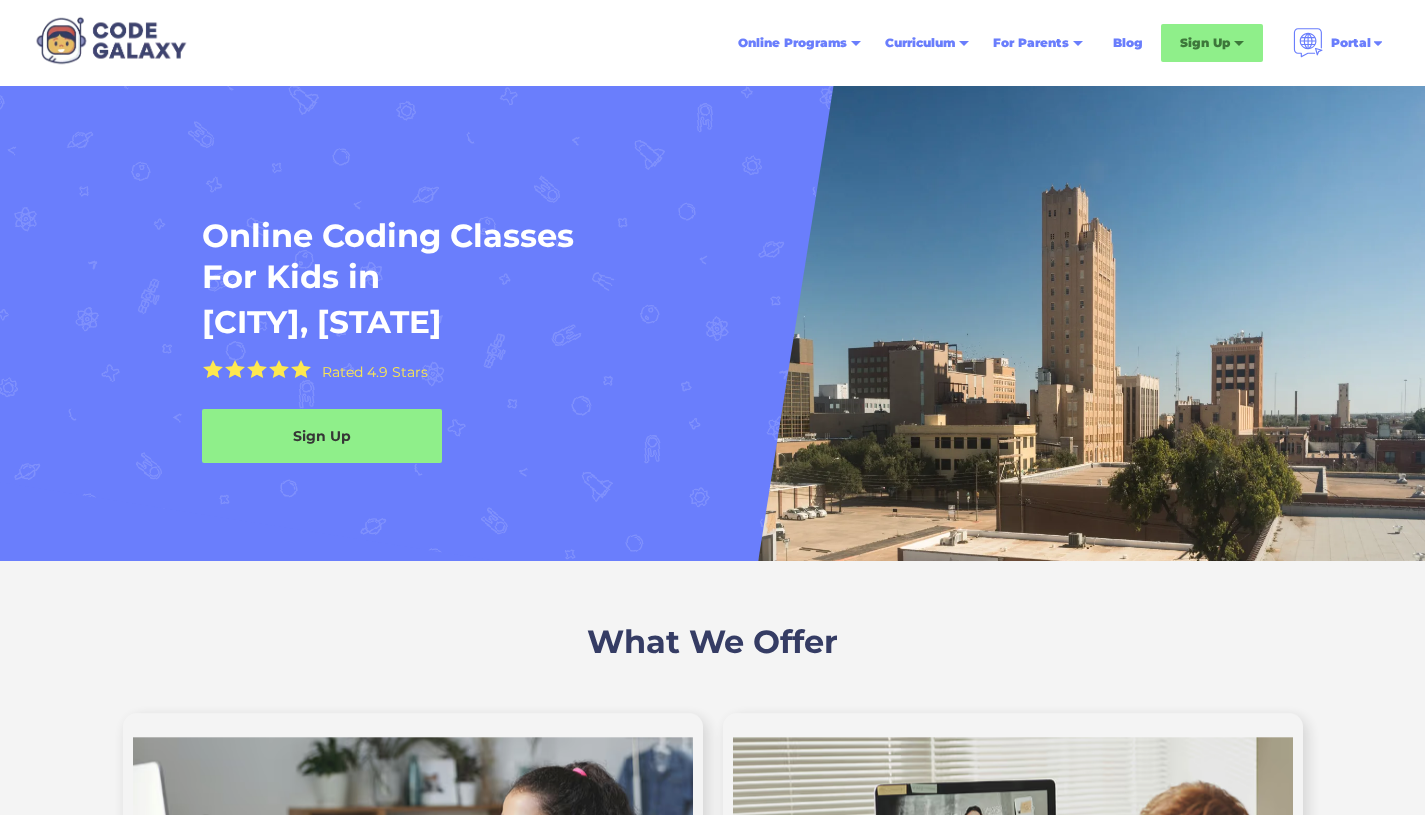 scroll, scrollTop: 0, scrollLeft: 0, axis: both 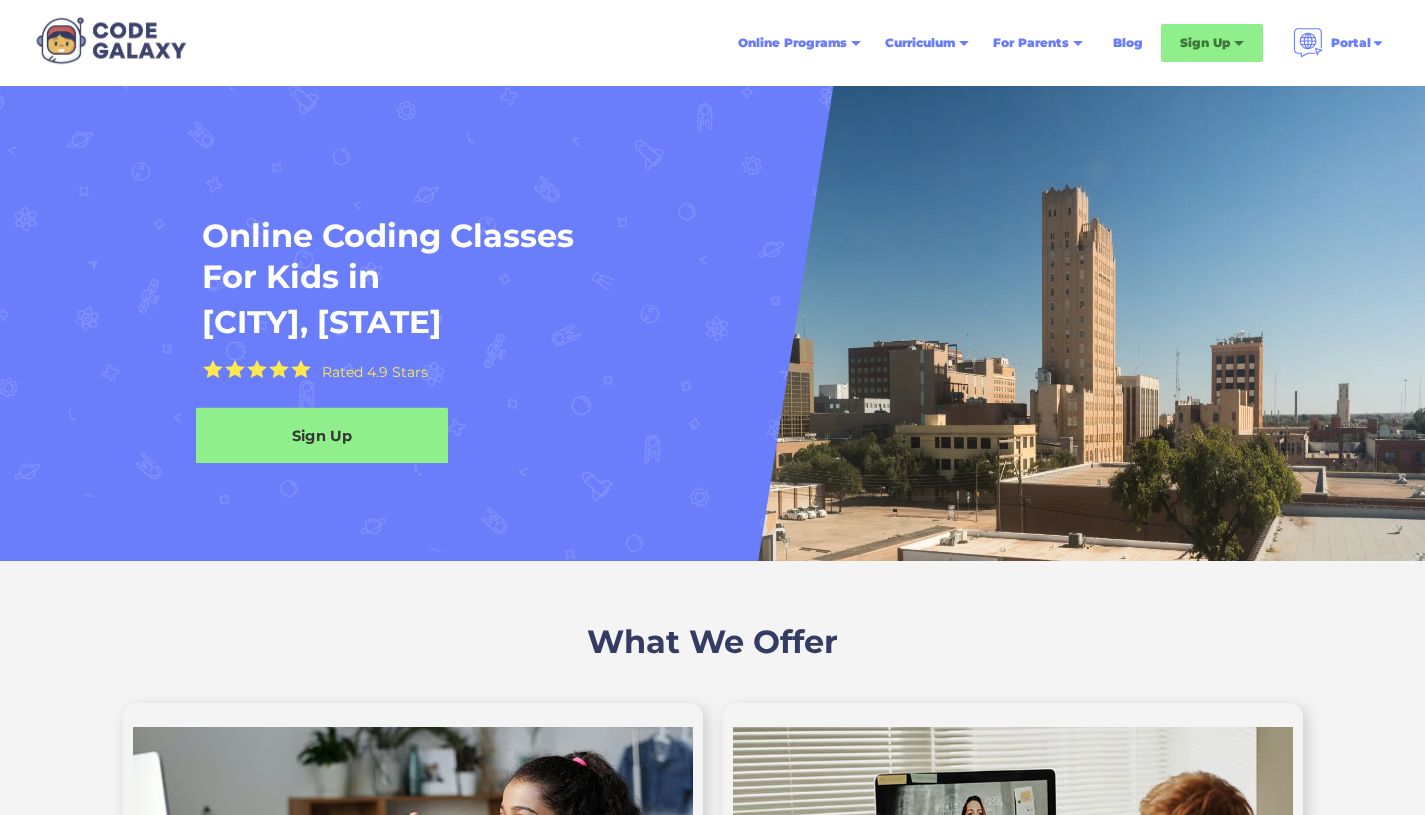 click on "Sign Up" at bounding box center [322, 435] 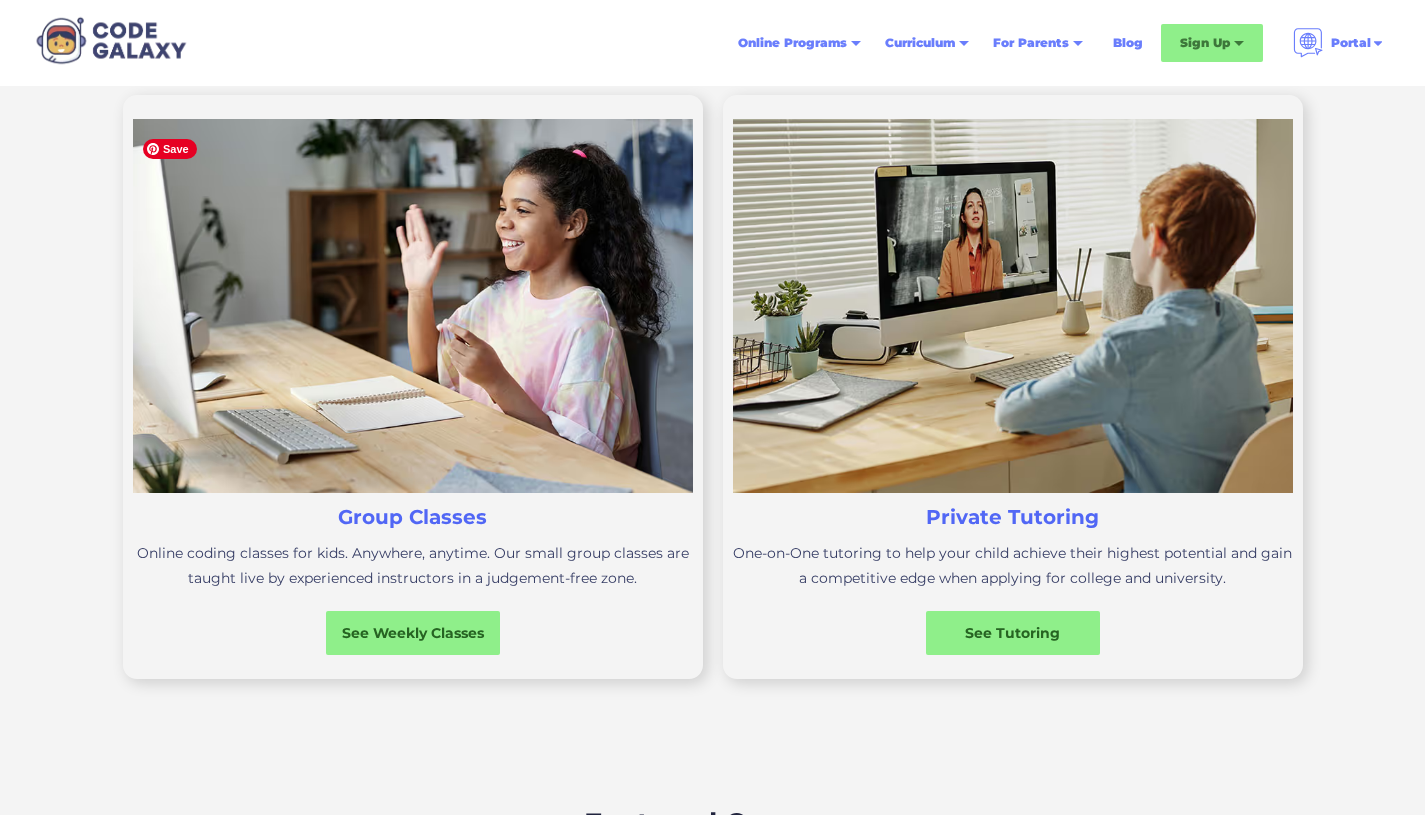 scroll, scrollTop: 611, scrollLeft: 0, axis: vertical 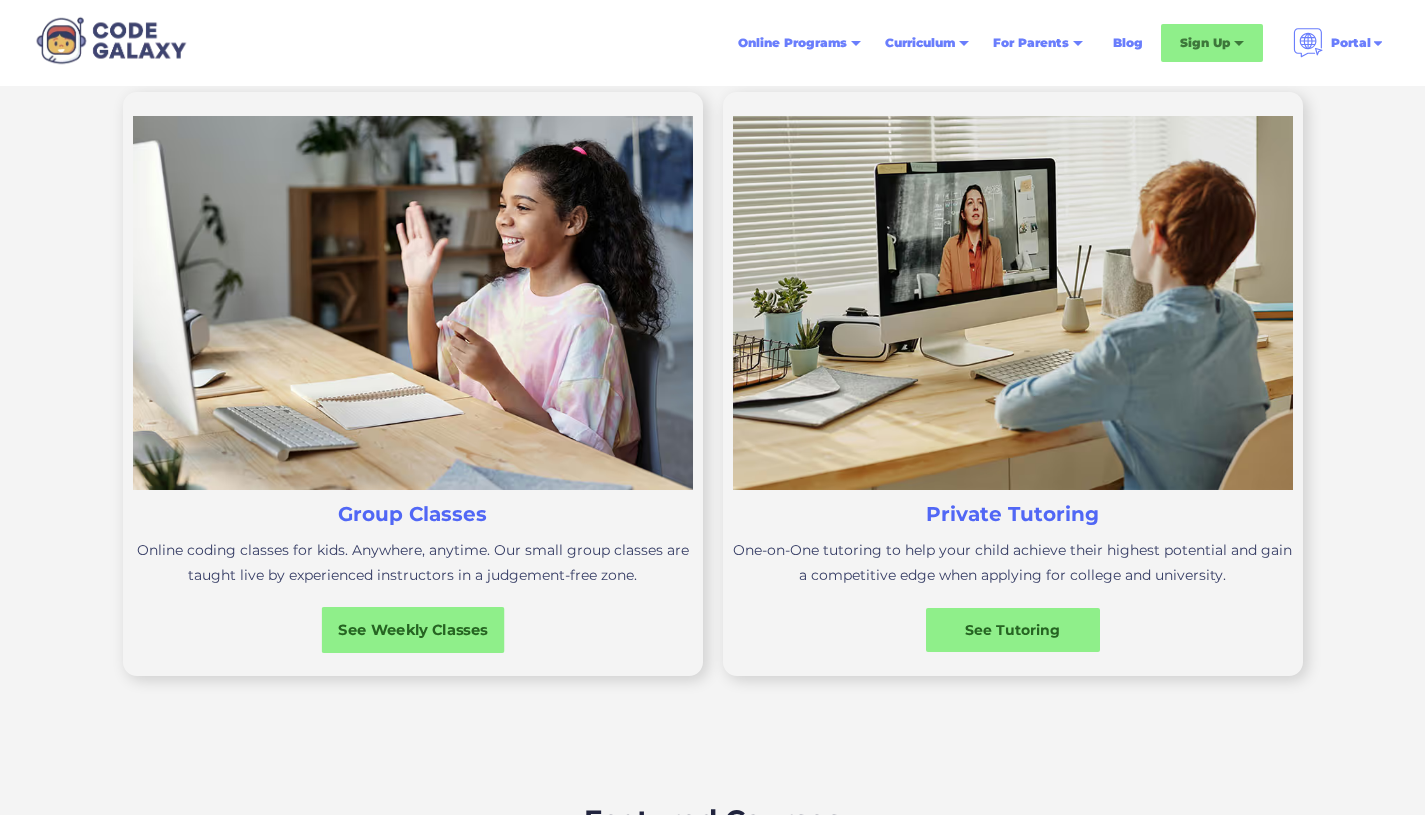 click on "See Weekly Classes" at bounding box center (412, 629) 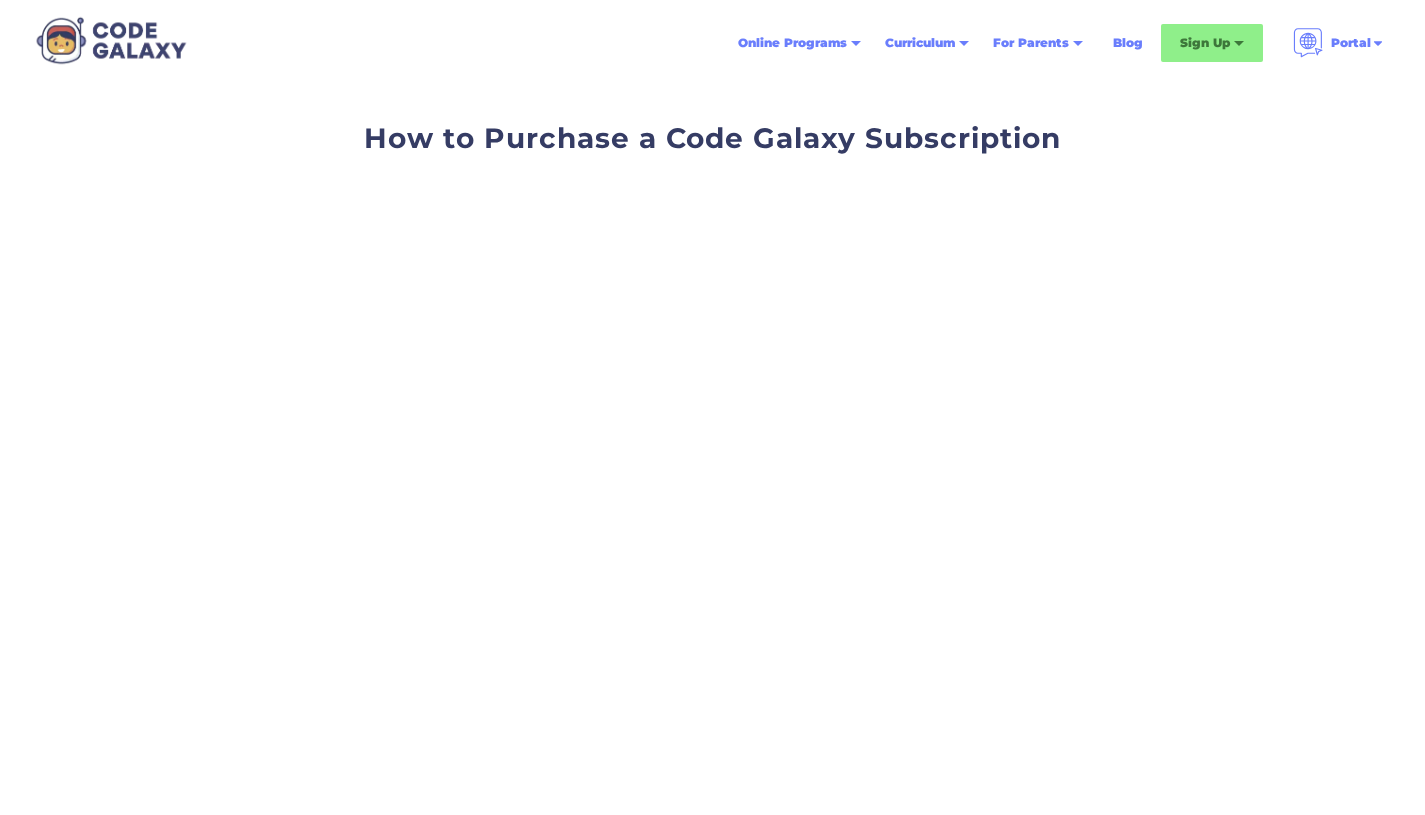 scroll, scrollTop: 0, scrollLeft: 0, axis: both 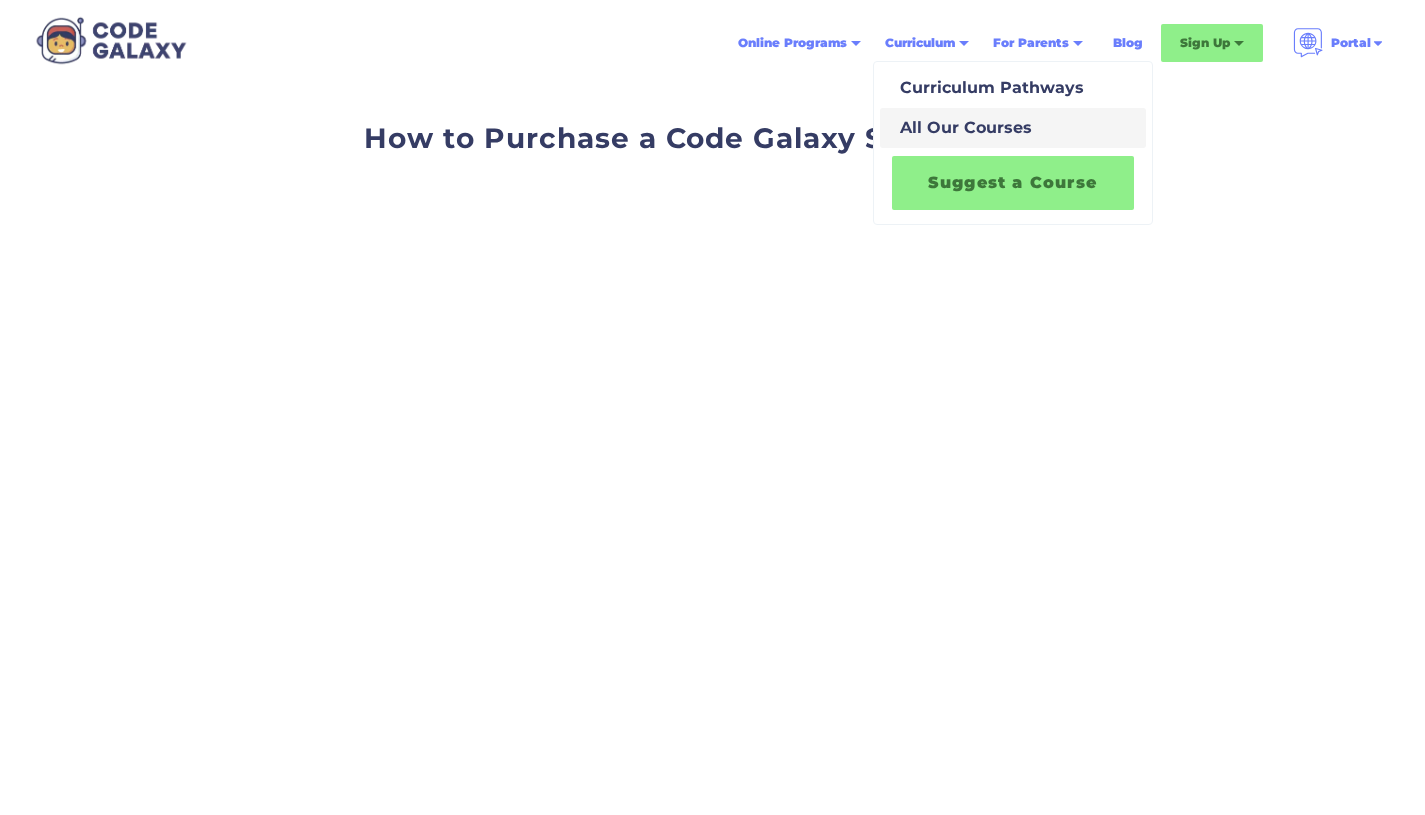 click on "All Our Courses" at bounding box center (962, 128) 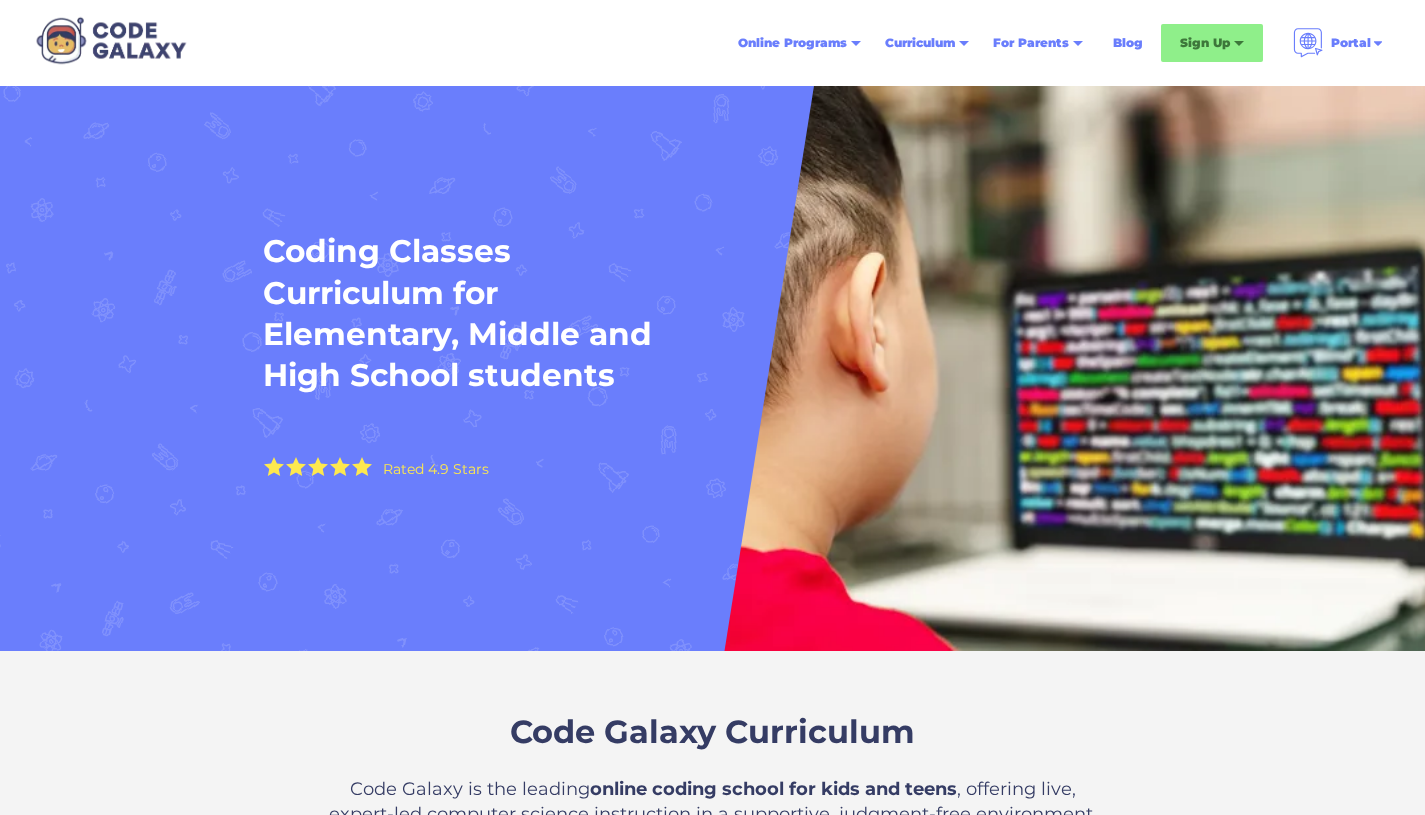 scroll, scrollTop: 587, scrollLeft: 0, axis: vertical 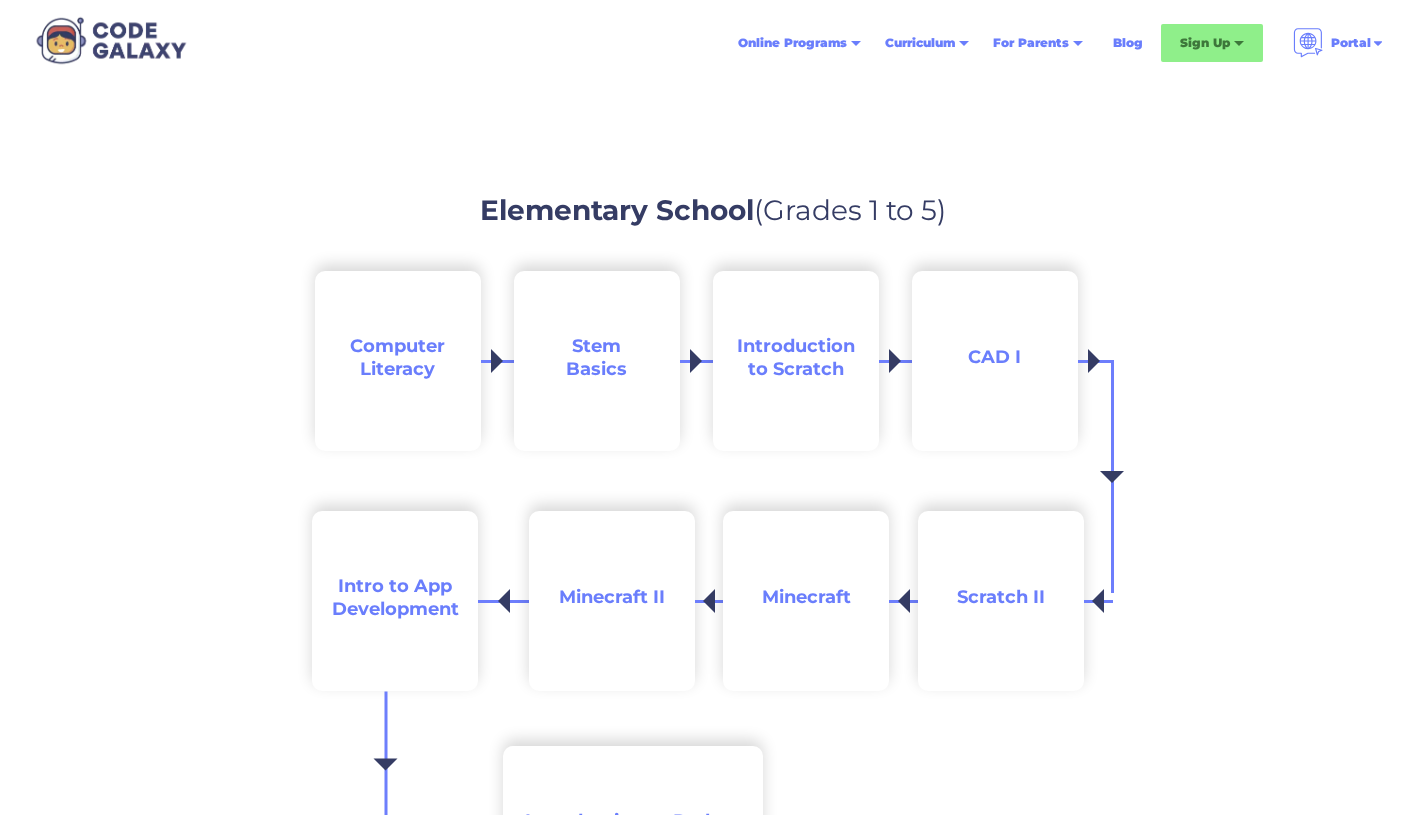 click on "Minecraft" at bounding box center [806, 597] 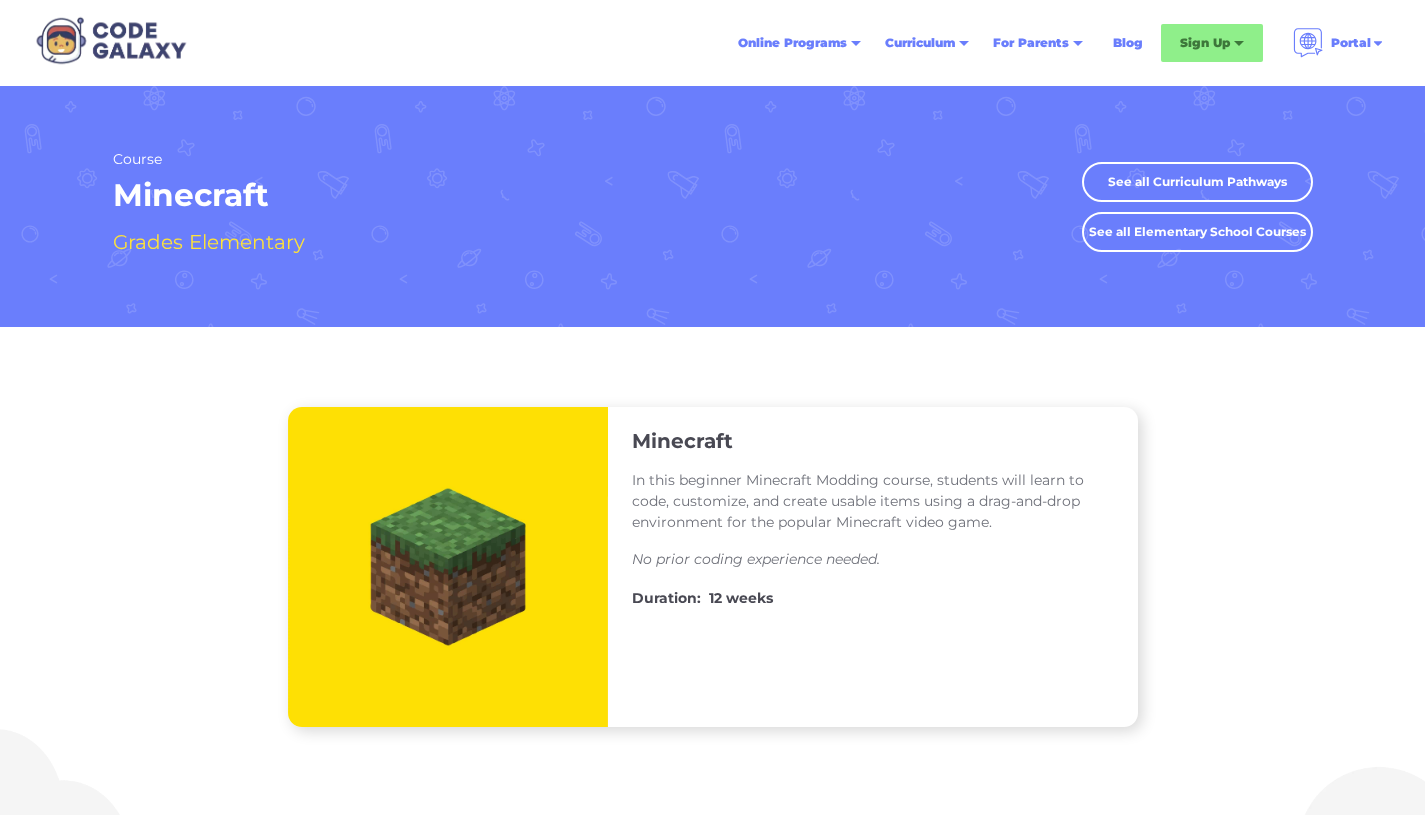 scroll, scrollTop: 60, scrollLeft: 0, axis: vertical 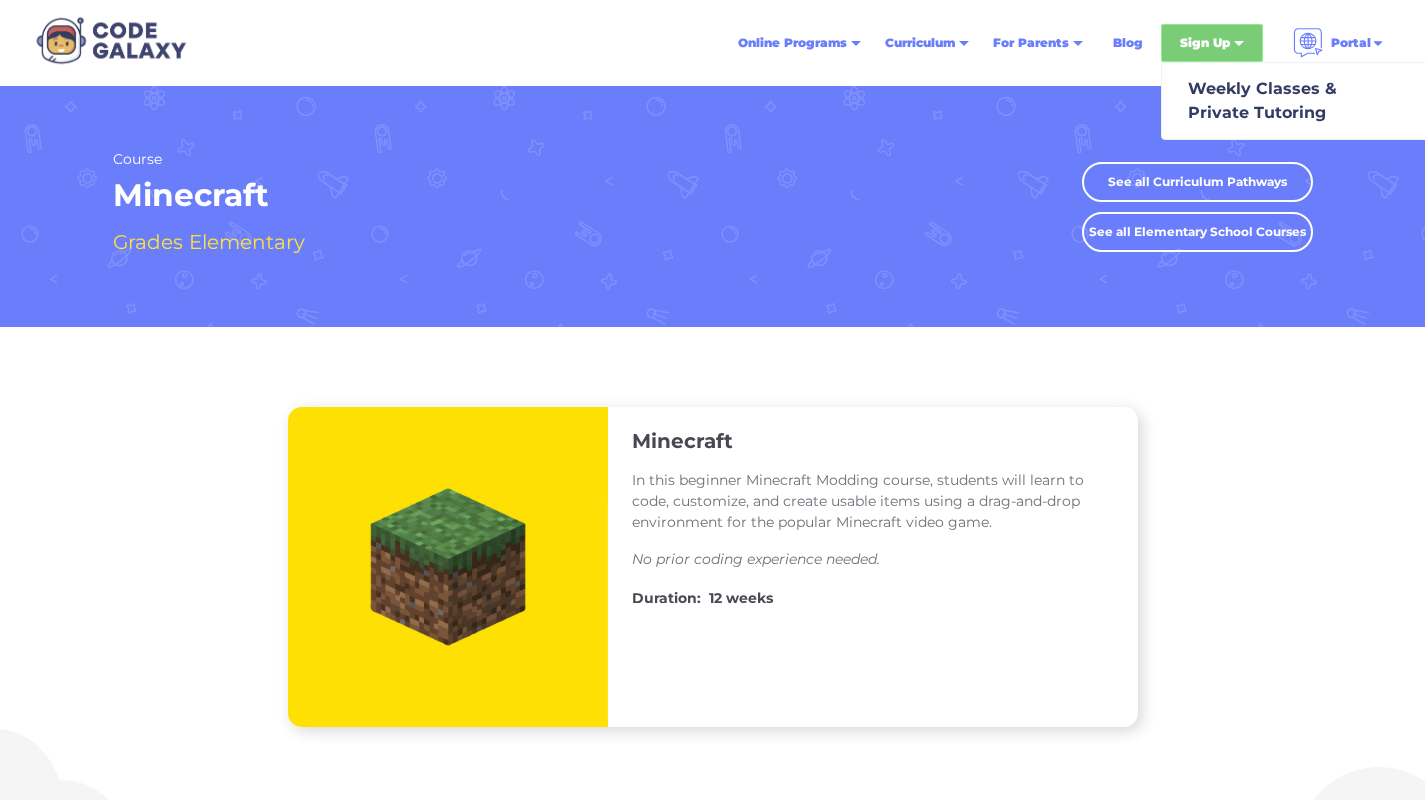 click on "Sign Up" at bounding box center (1212, 43) 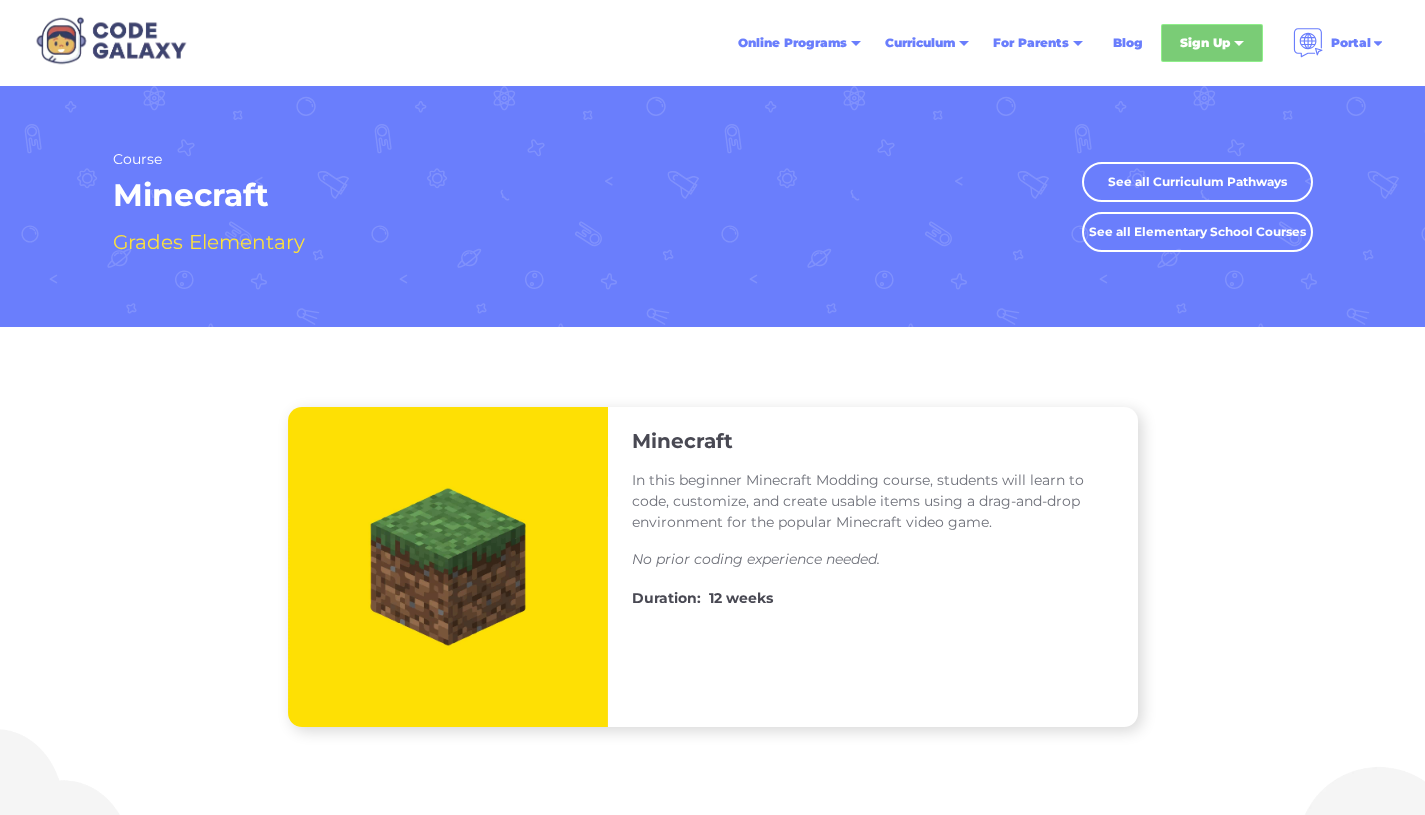 click on "Sign Up" at bounding box center (1205, 43) 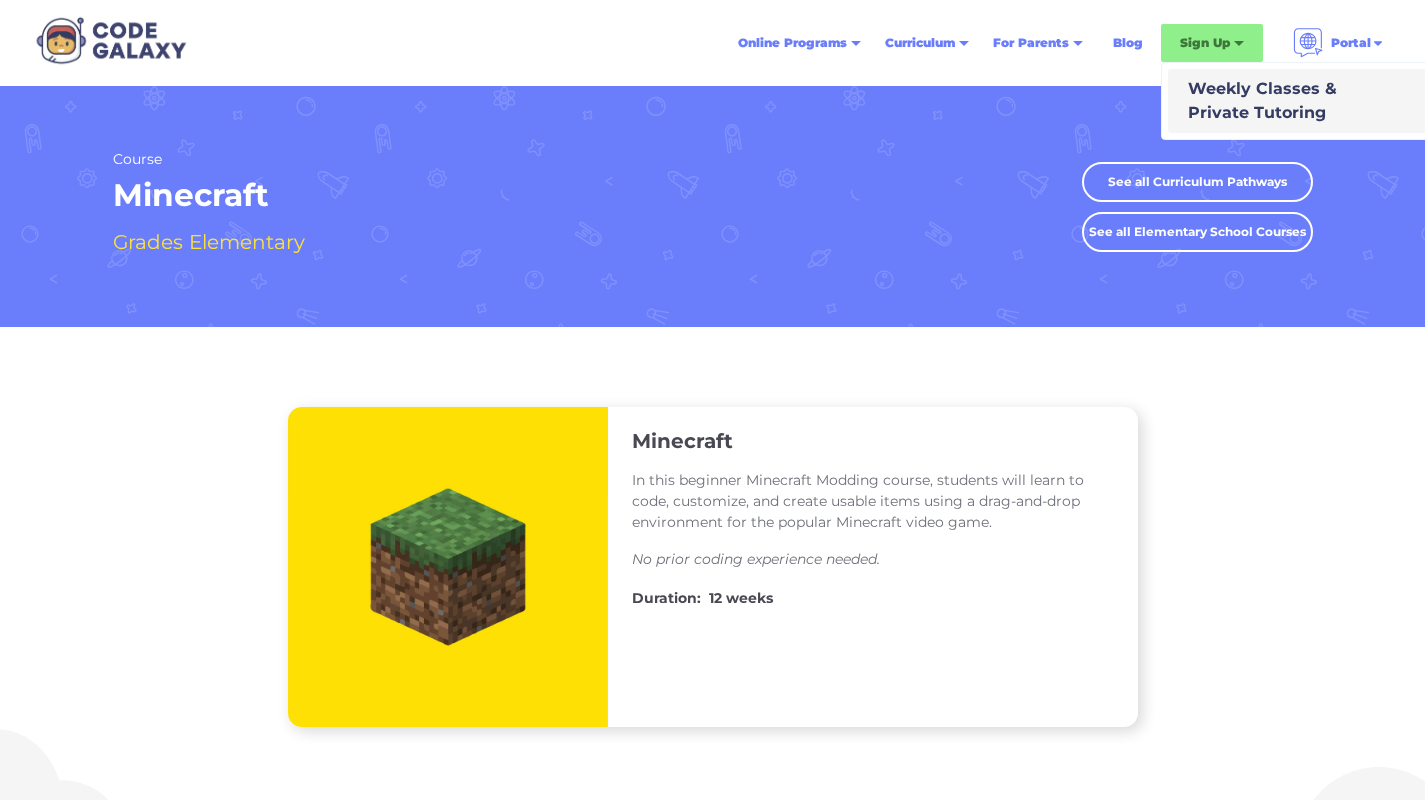 click on "Weekly Classes &  Private Tutoring" at bounding box center (1258, 101) 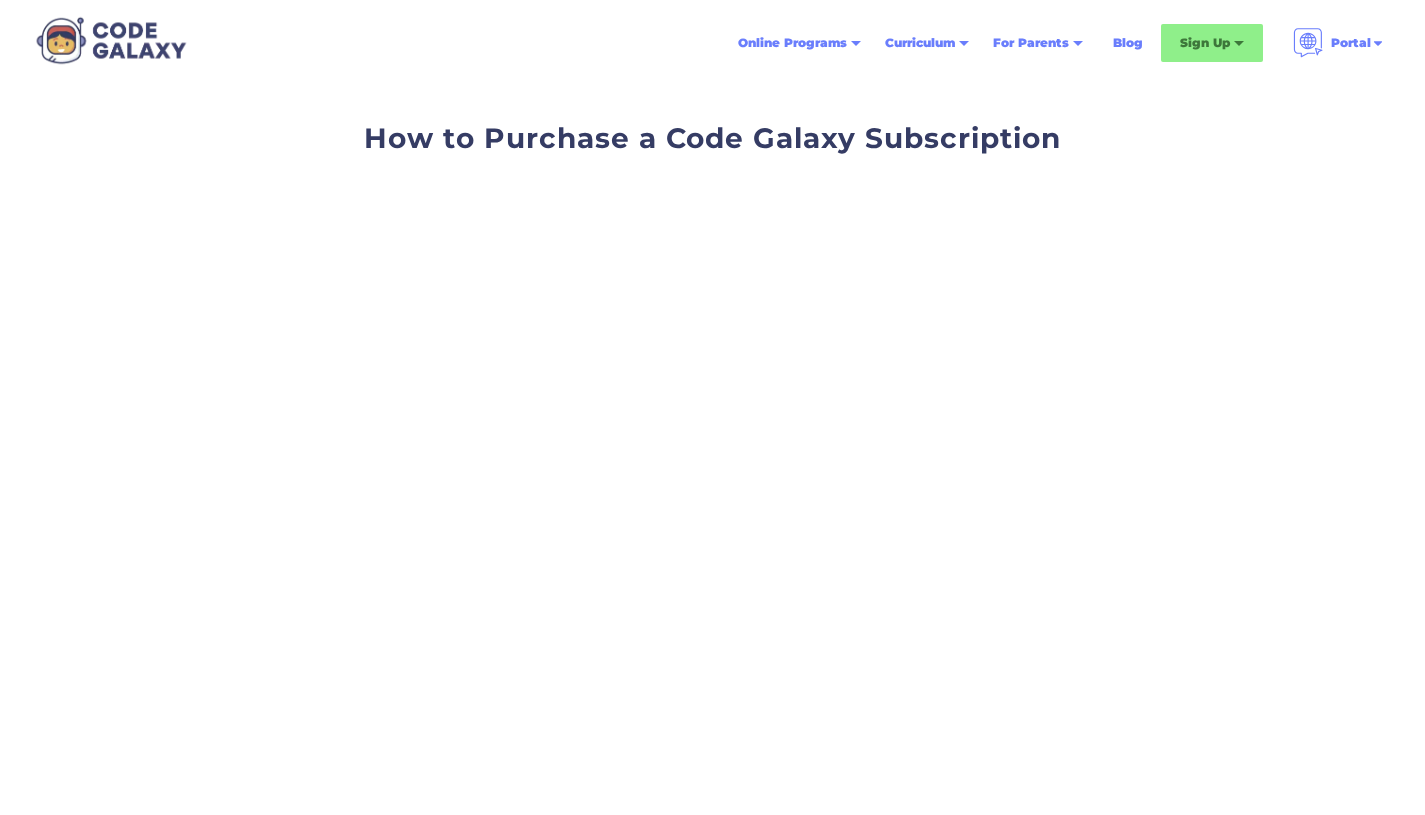 scroll, scrollTop: 31, scrollLeft: 0, axis: vertical 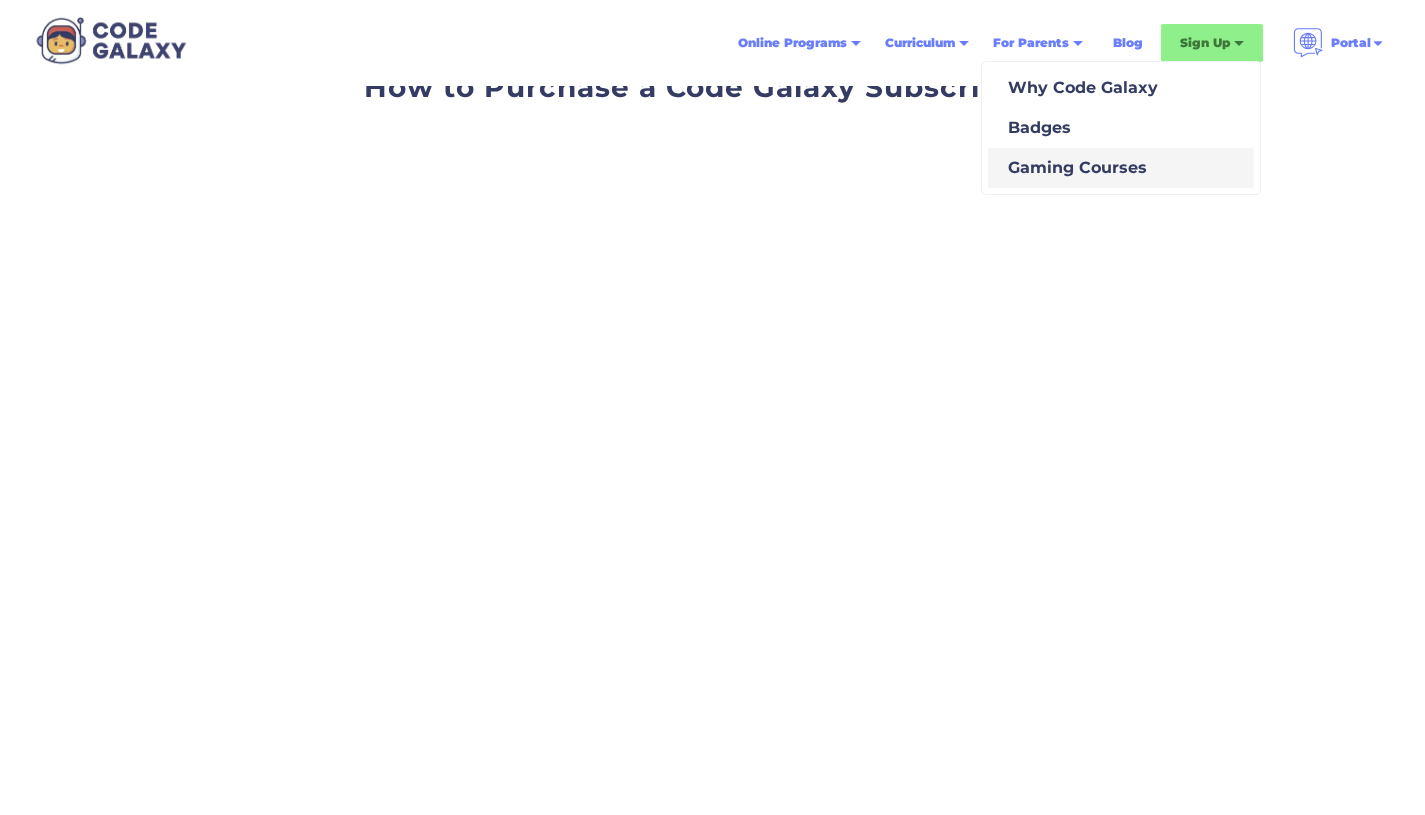 click on "Gaming Courses" at bounding box center (1073, 168) 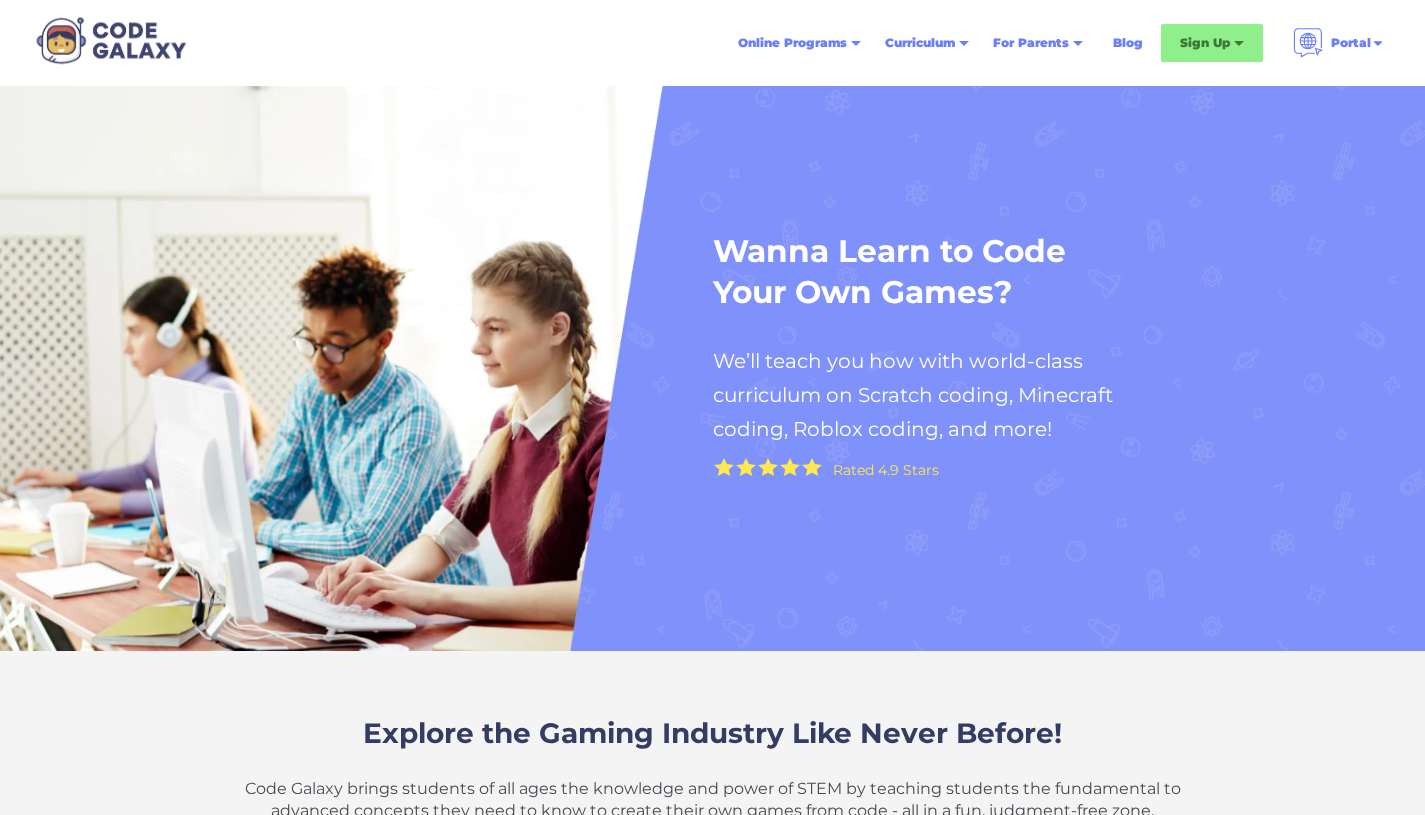 scroll, scrollTop: 83, scrollLeft: 0, axis: vertical 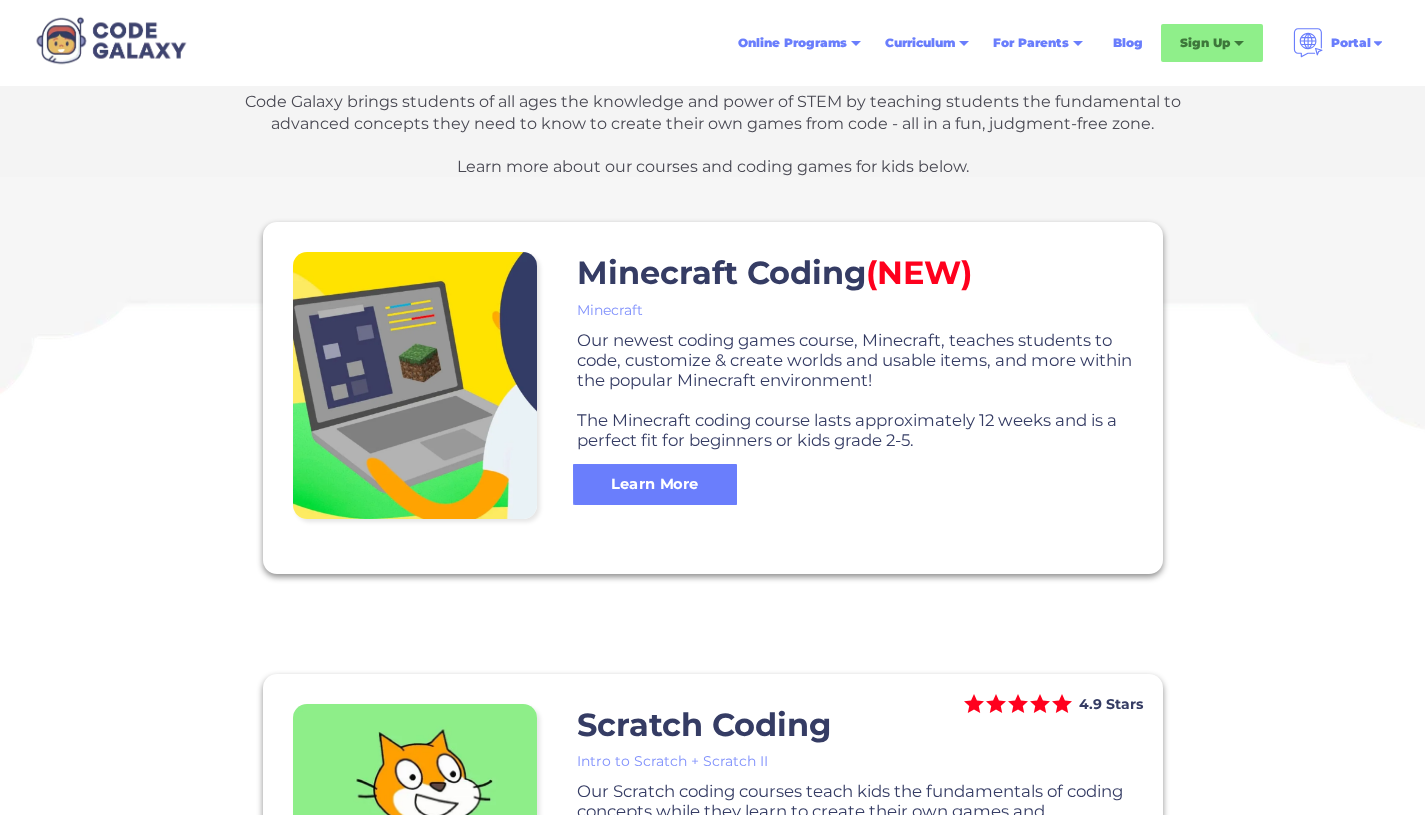click on "Learn More" at bounding box center [655, 484] 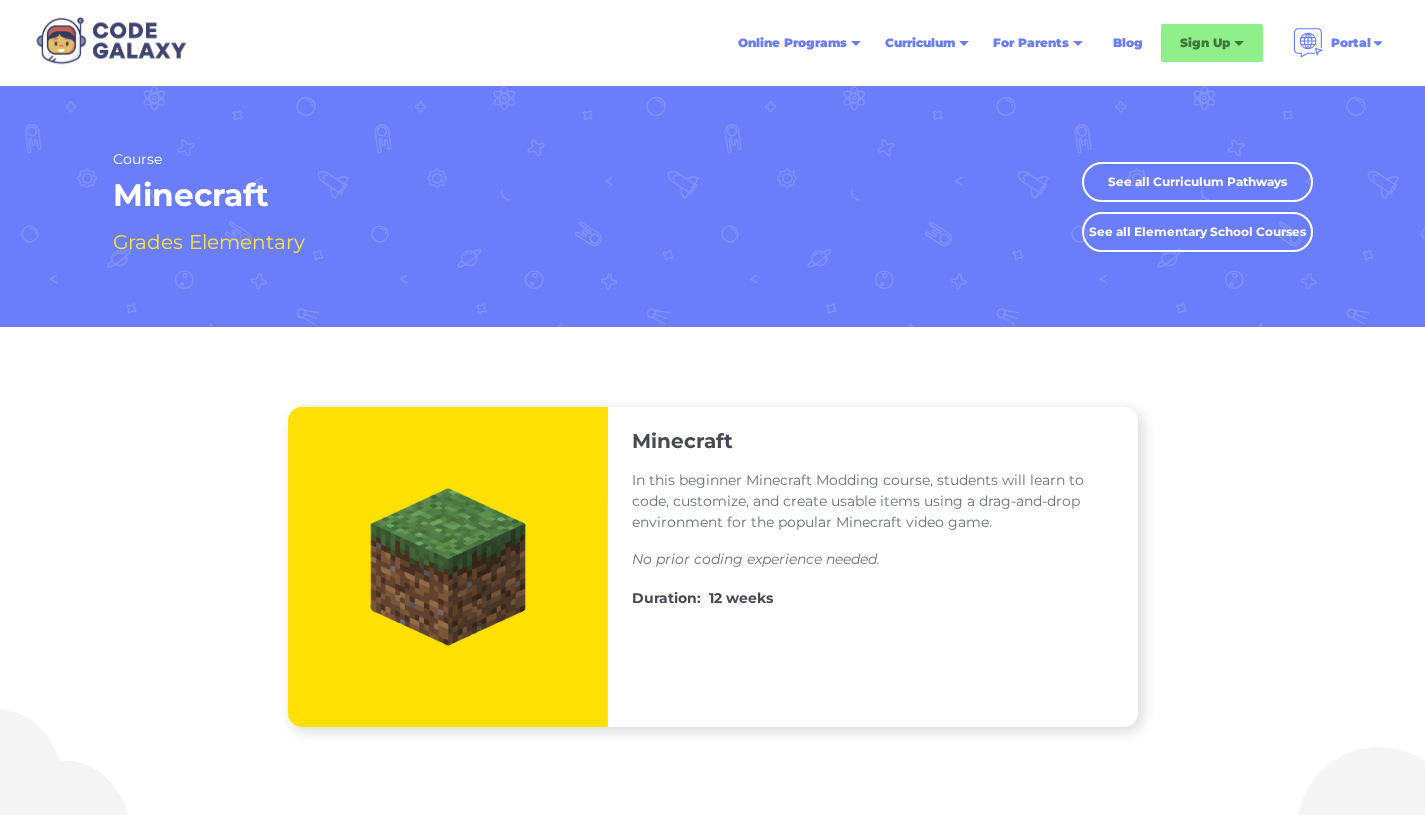 scroll, scrollTop: 0, scrollLeft: 0, axis: both 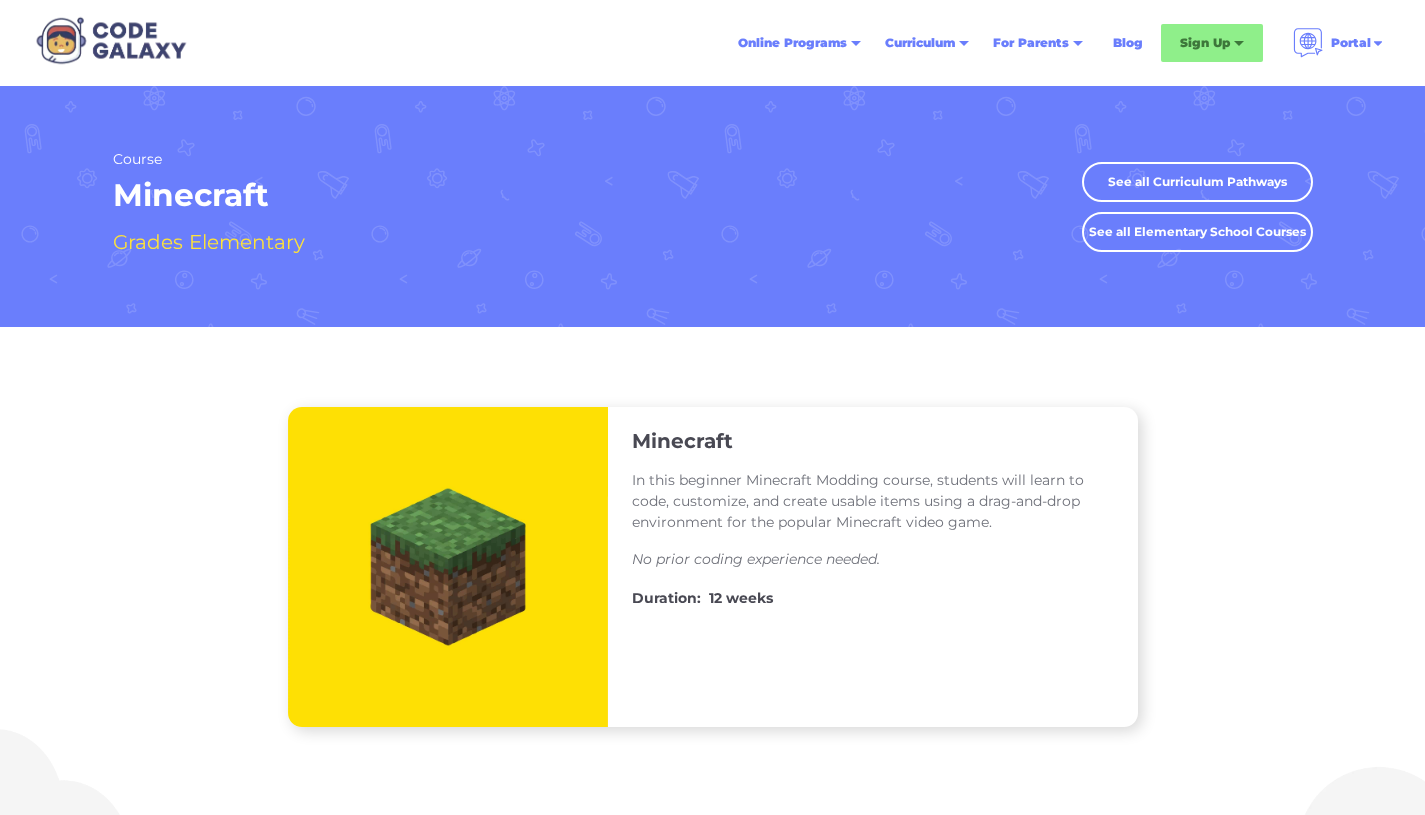 click on "In this beginner Minecraft Modding course, students will learn to code, customize, and create usable items using a drag-and-drop environment for the popular Minecraft video game." at bounding box center [873, 501] 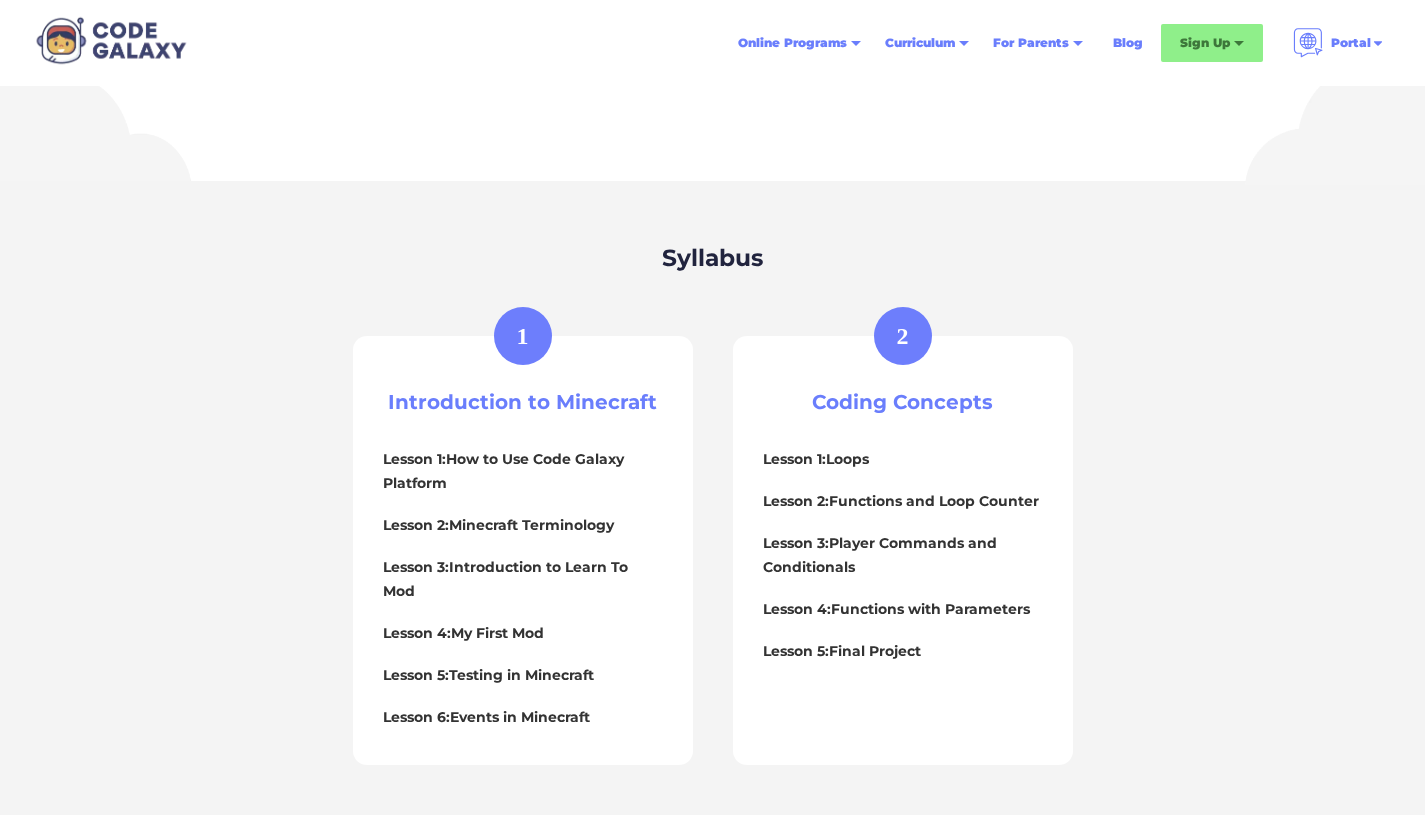 scroll, scrollTop: 742, scrollLeft: 0, axis: vertical 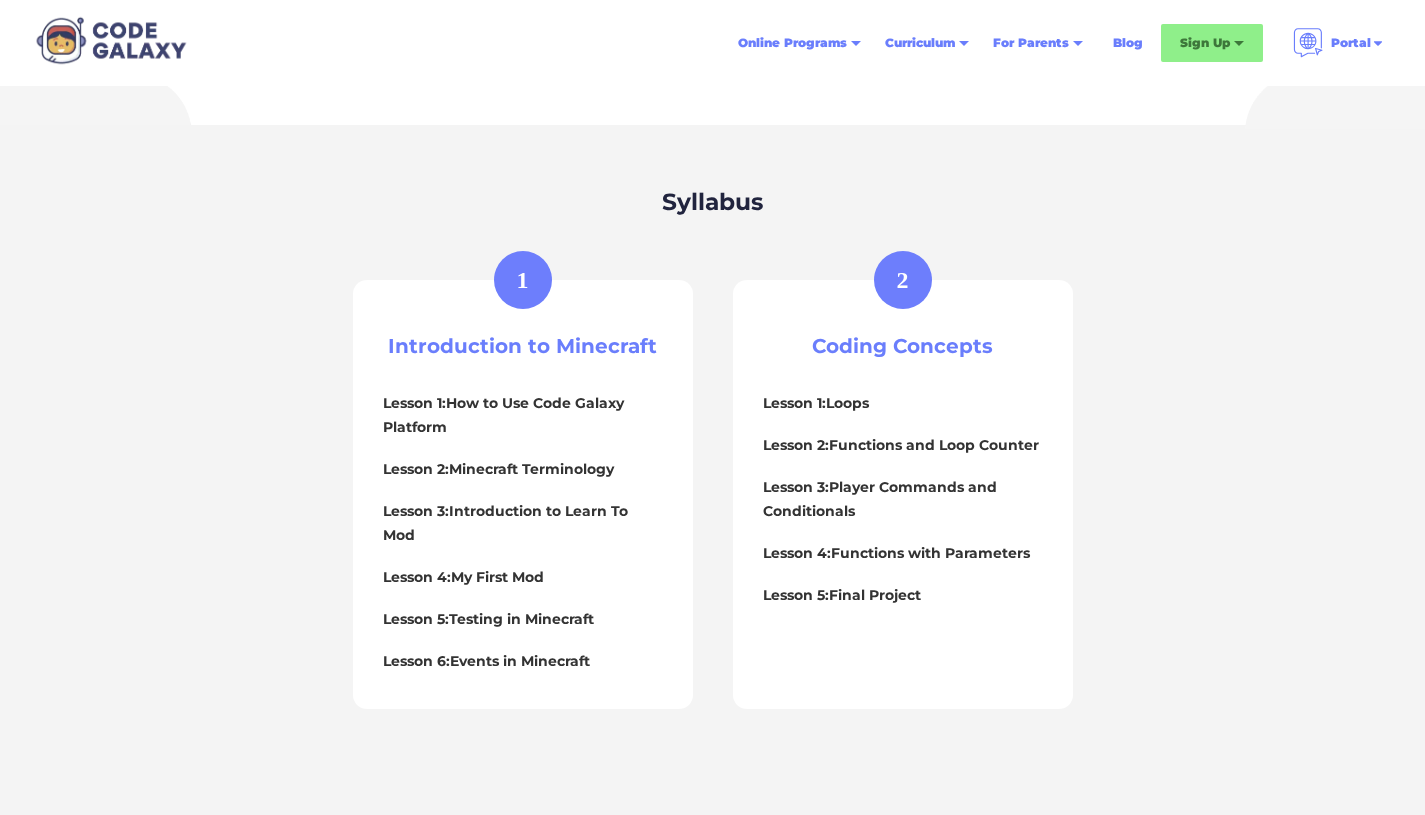 click on "Introduction to Minecraft" at bounding box center [523, 346] 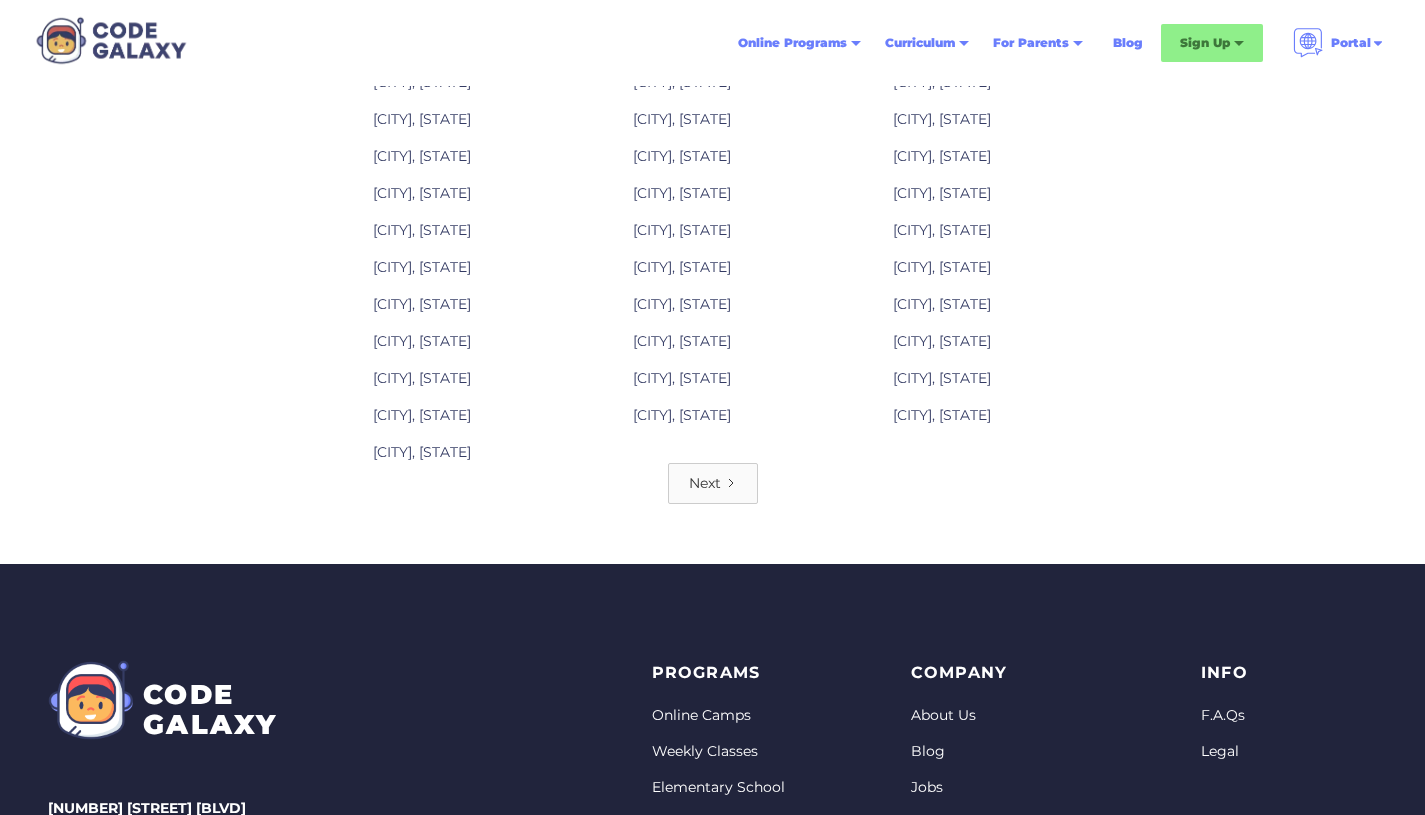 scroll, scrollTop: 2543, scrollLeft: 0, axis: vertical 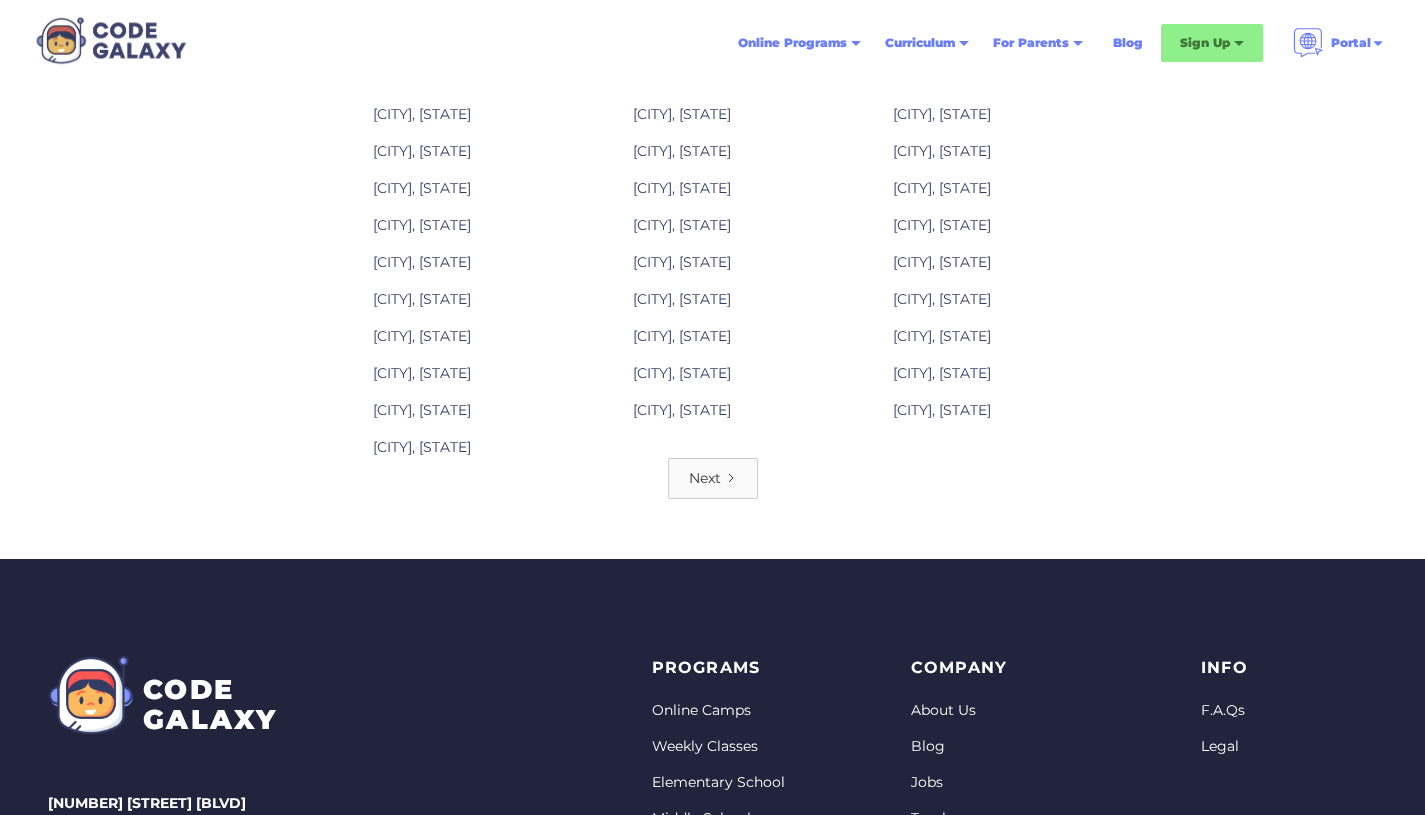 click on "Next" at bounding box center [713, 478] 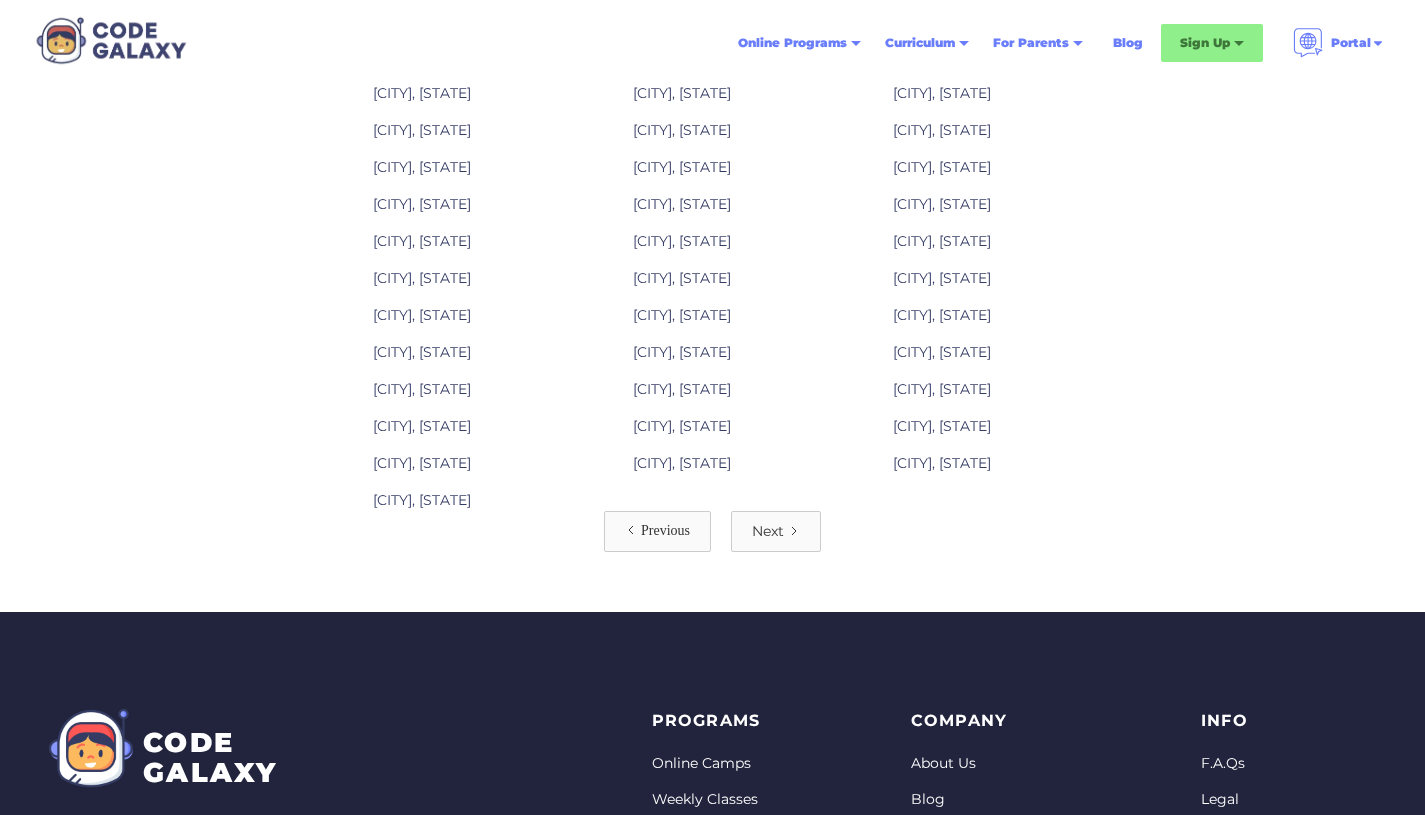 scroll, scrollTop: 0, scrollLeft: 0, axis: both 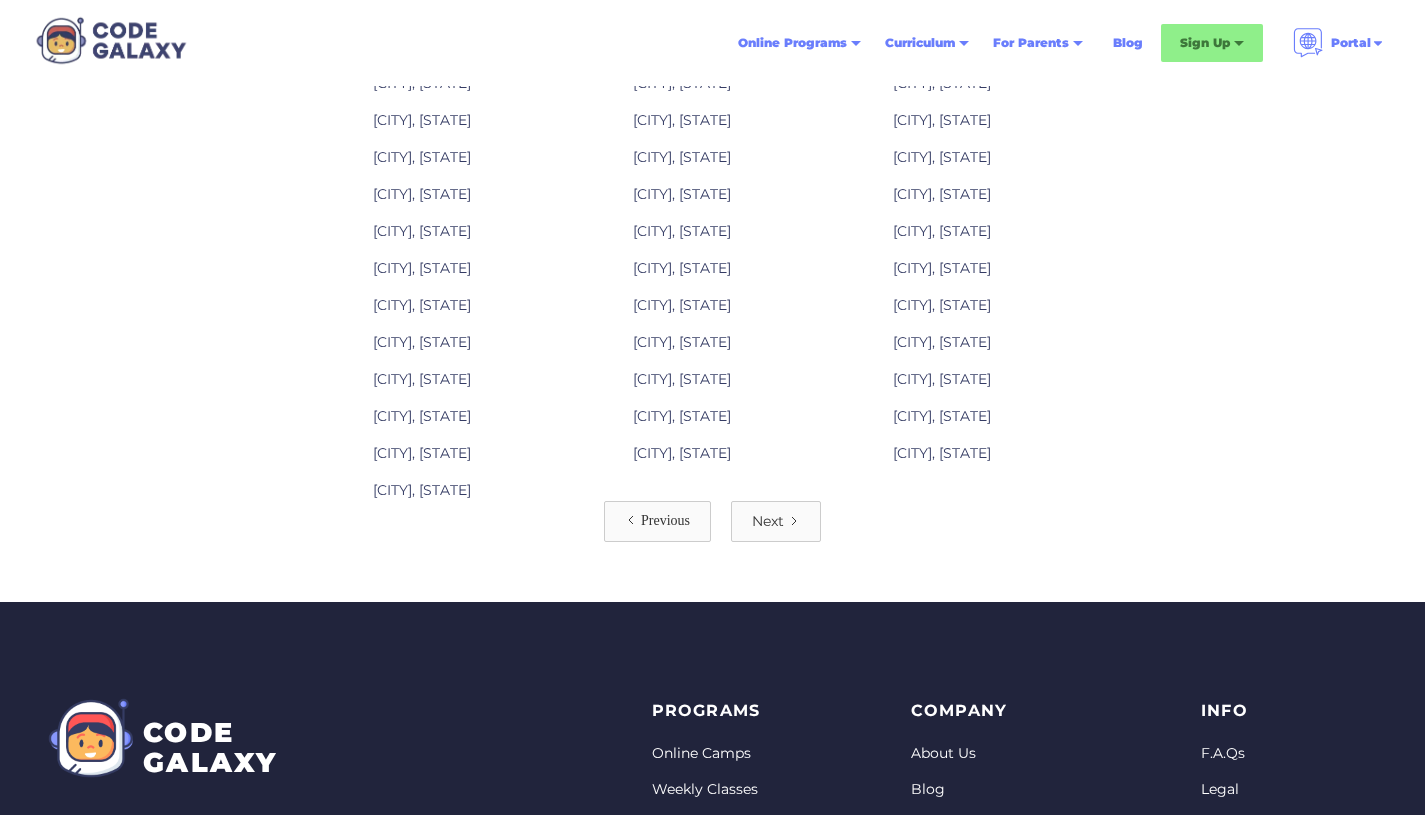 click on "Next" at bounding box center (776, 521) 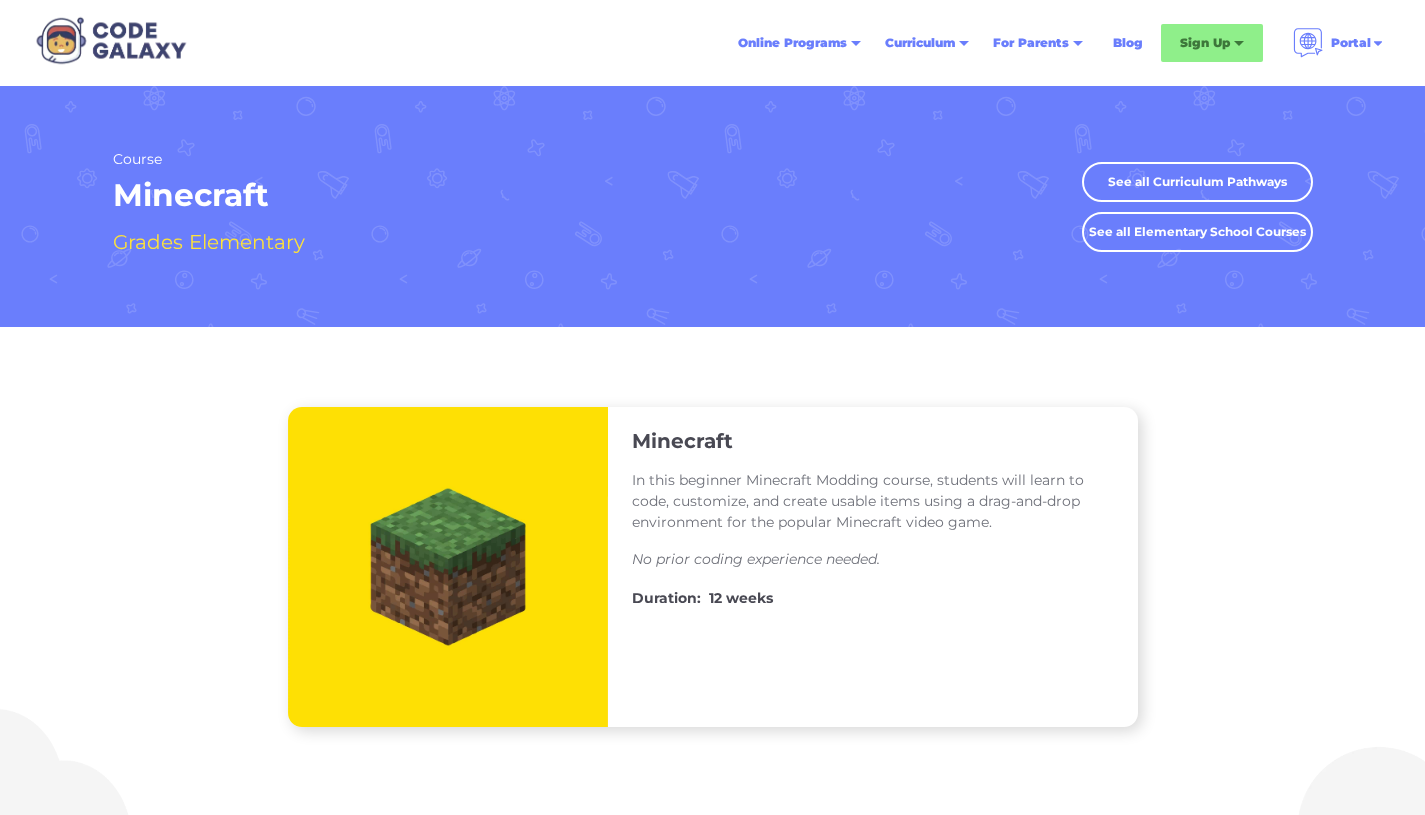 scroll, scrollTop: 2253, scrollLeft: 0, axis: vertical 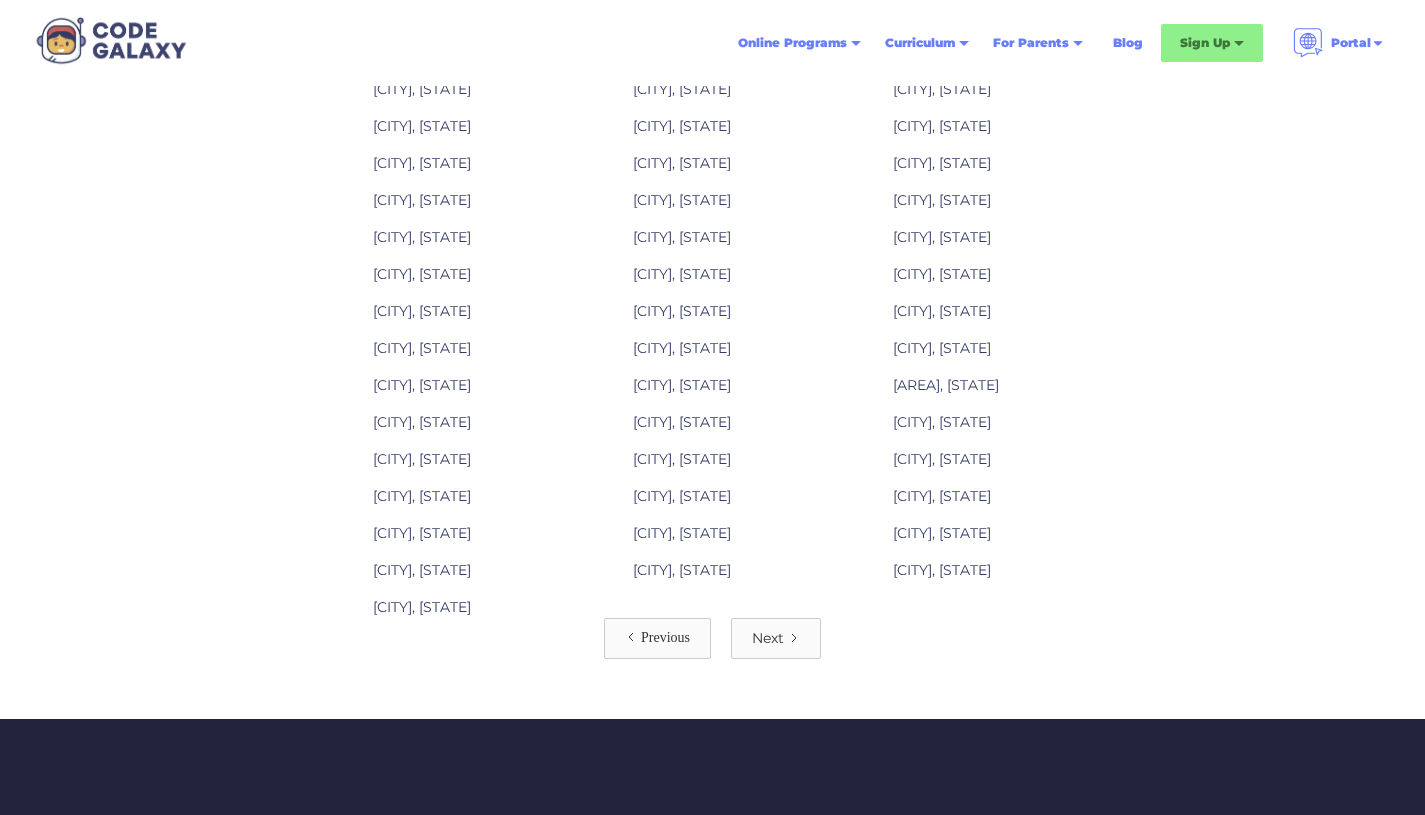 click on "Next" at bounding box center (768, 638) 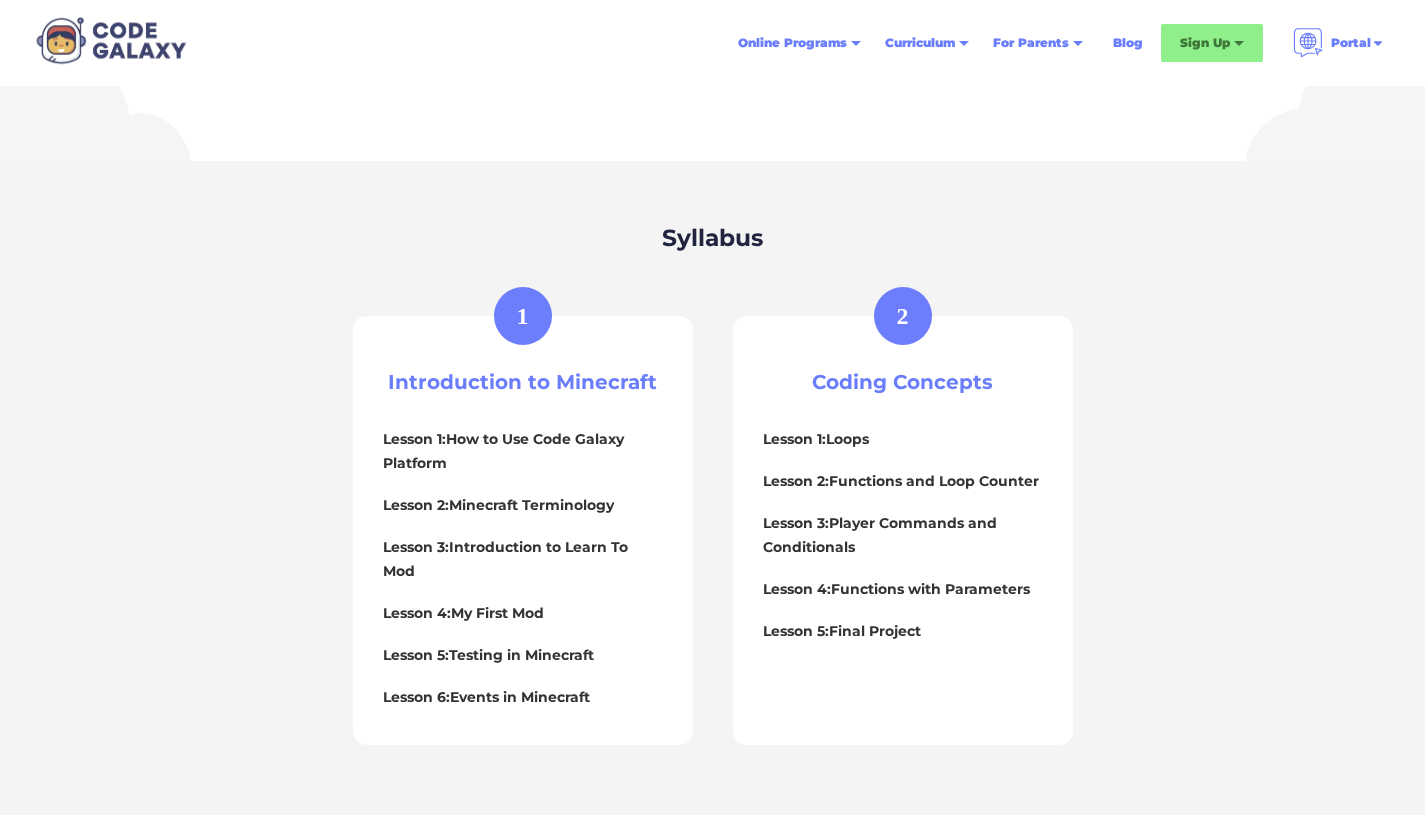 scroll, scrollTop: 753, scrollLeft: 0, axis: vertical 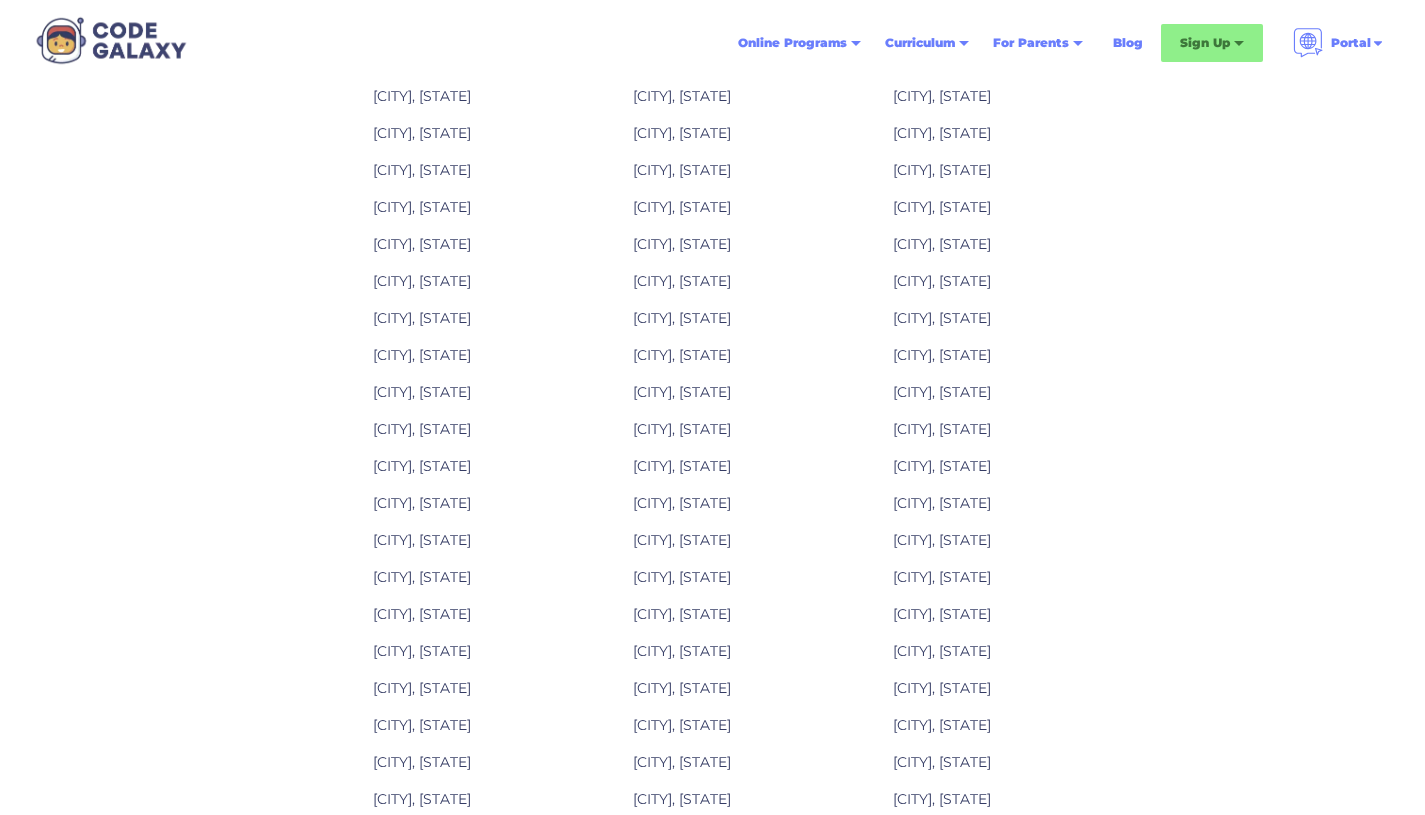 click on "[CITY], [STATE]" at bounding box center (422, 429) 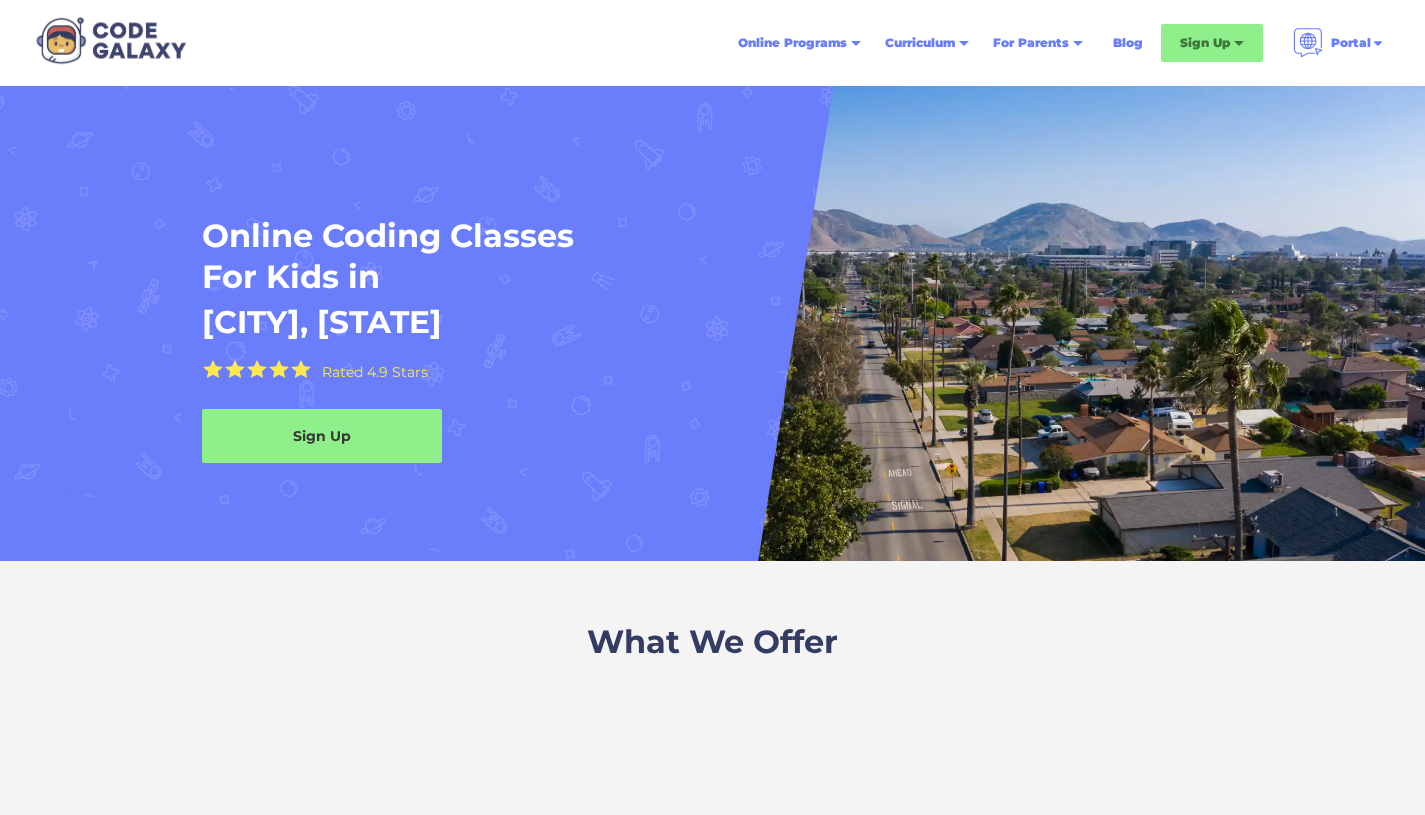 scroll, scrollTop: 0, scrollLeft: 0, axis: both 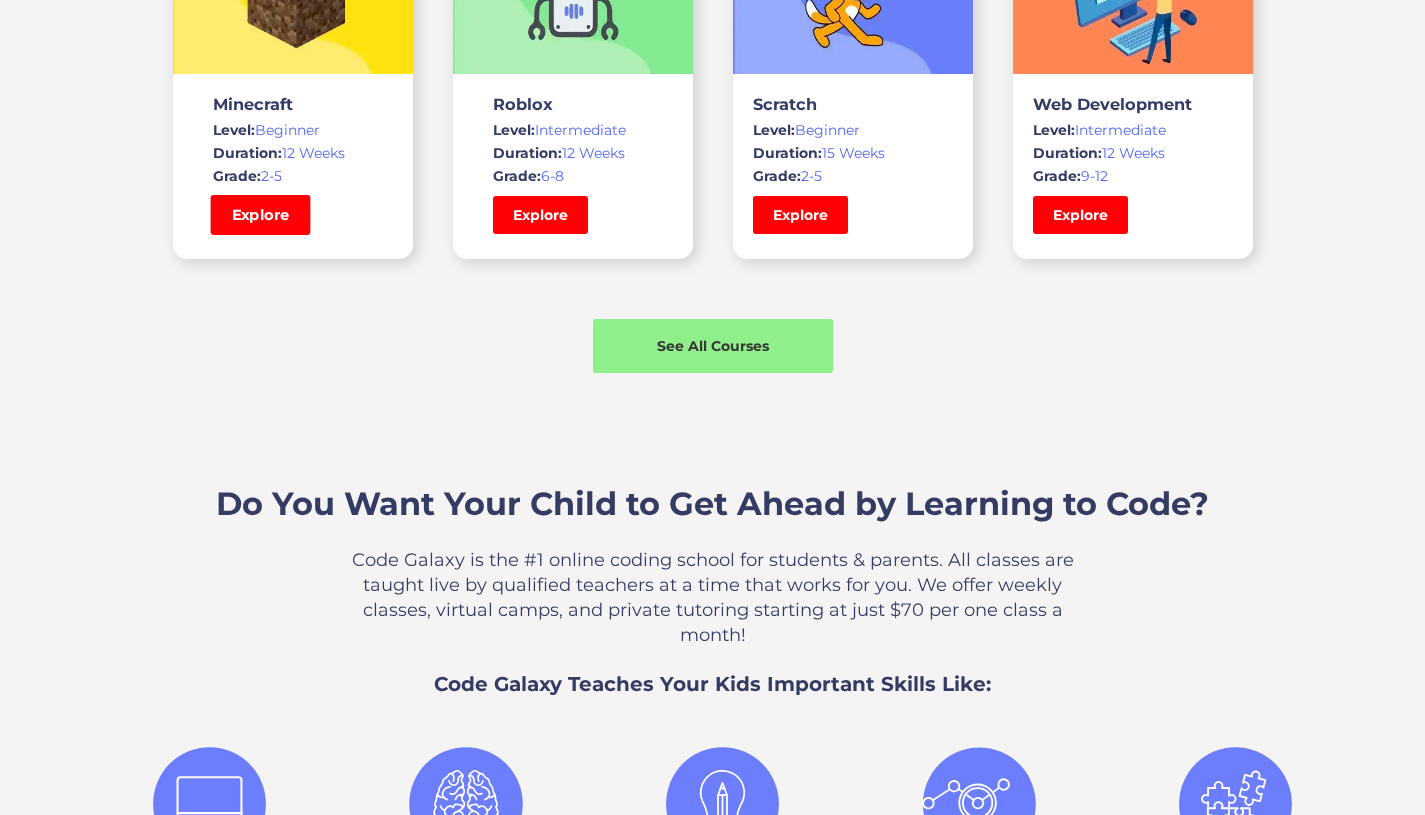 click on "Explore" at bounding box center [260, 215] 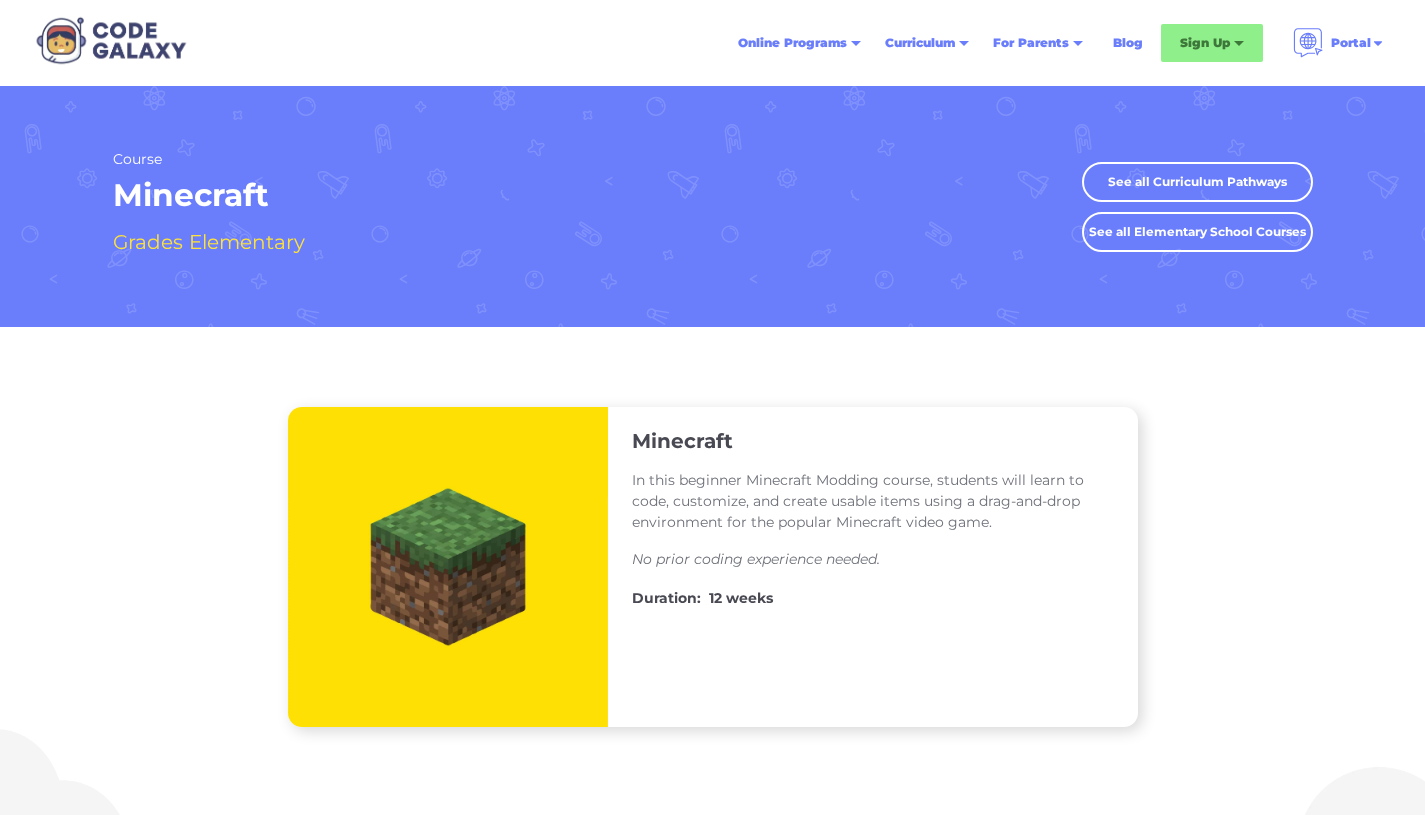 scroll, scrollTop: 2528, scrollLeft: 0, axis: vertical 